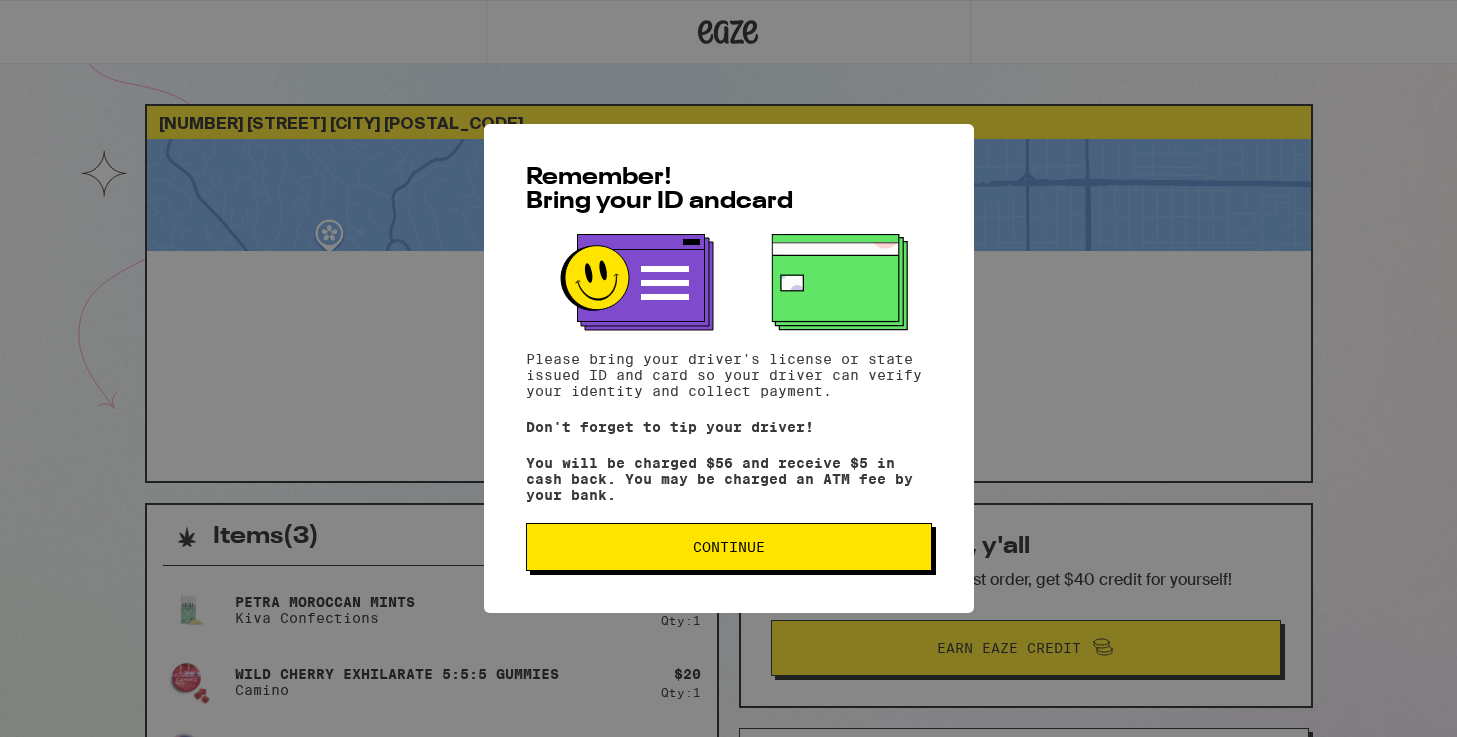 scroll, scrollTop: 0, scrollLeft: 0, axis: both 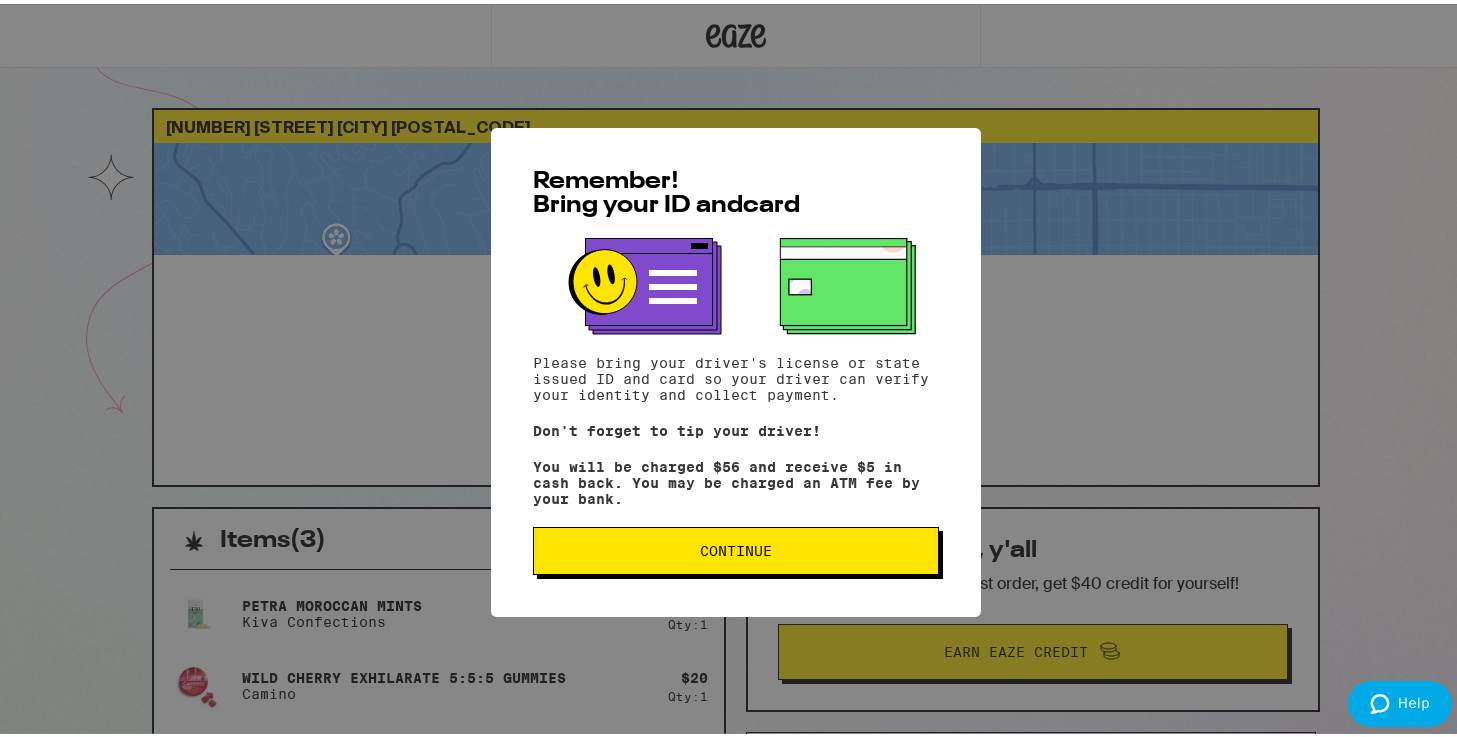click on "Continue" at bounding box center (736, 547) 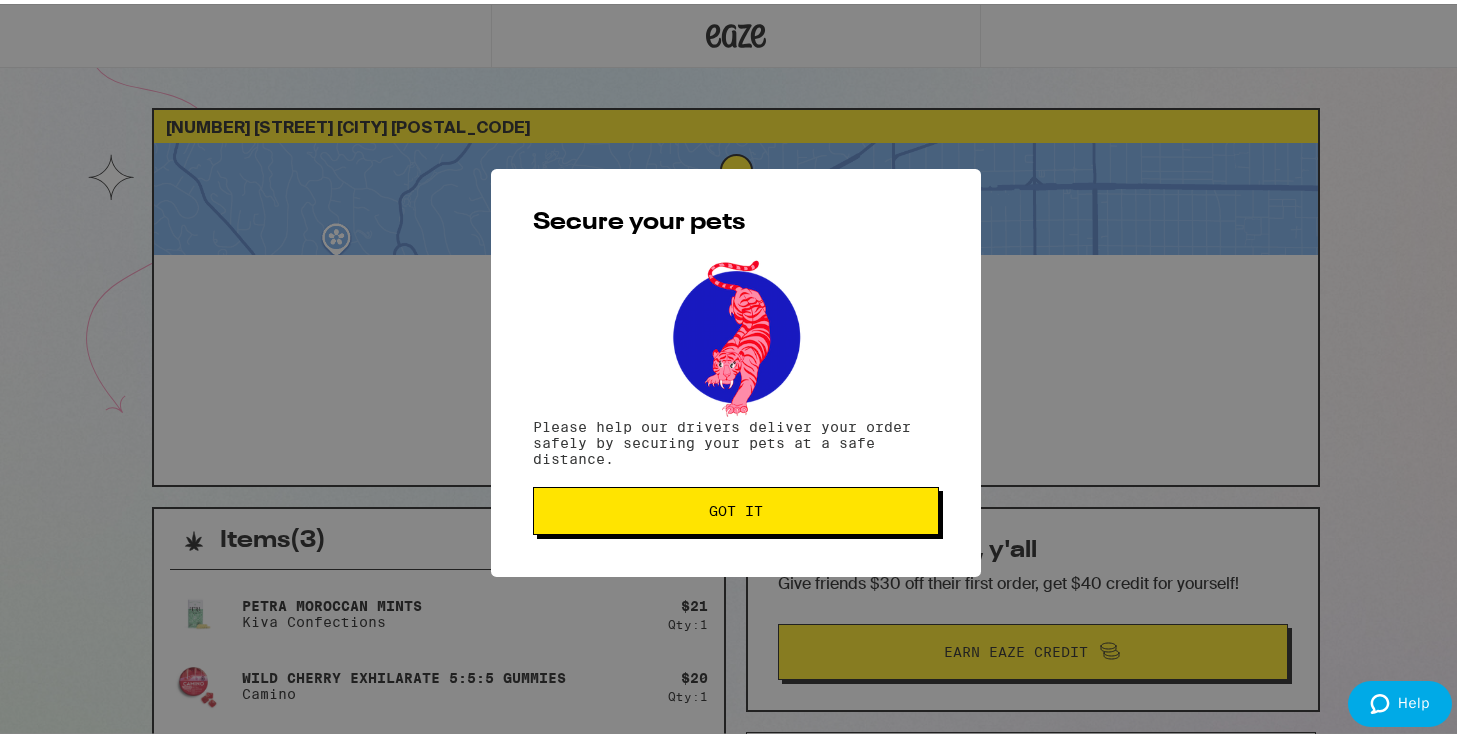 click on "Got it" at bounding box center (736, 507) 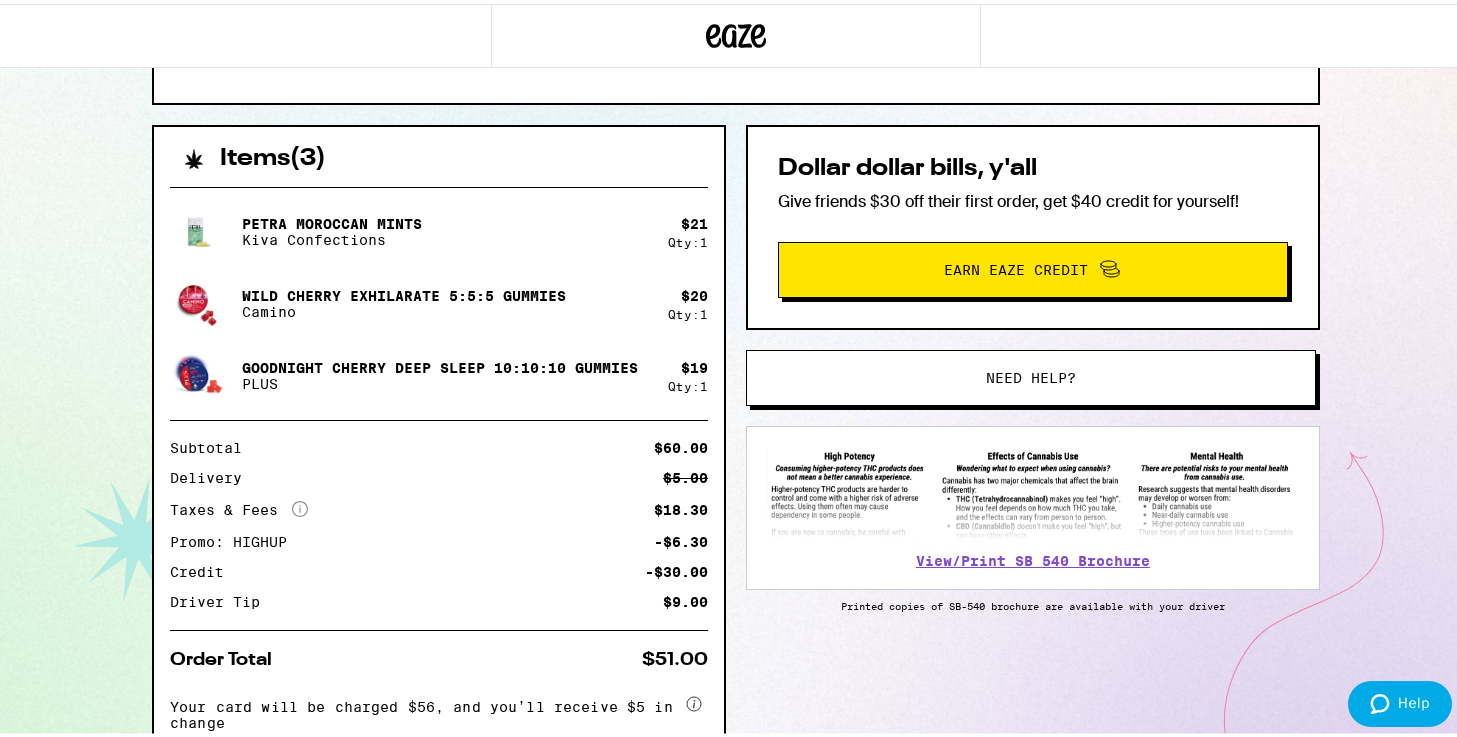 scroll, scrollTop: 503, scrollLeft: 0, axis: vertical 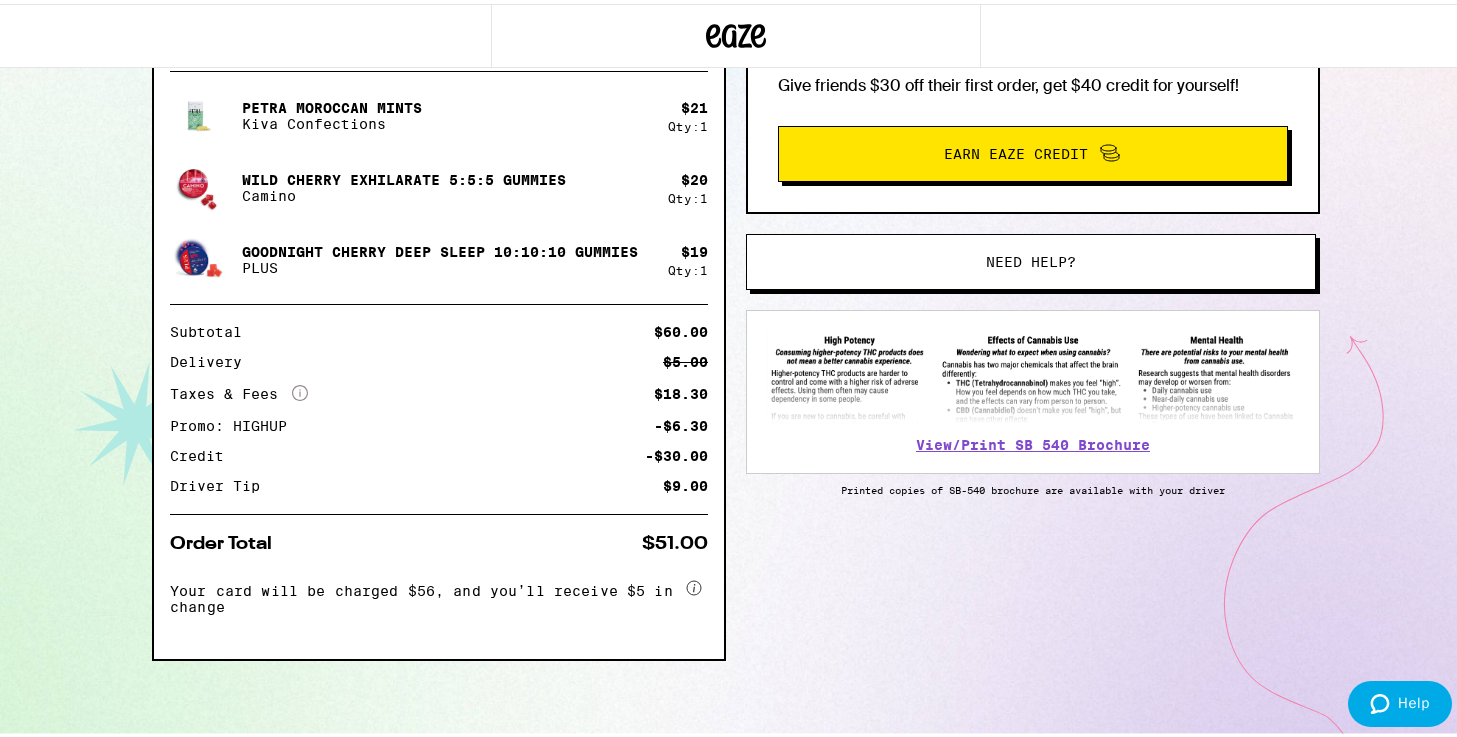 click on "Need help?" at bounding box center [1031, 258] 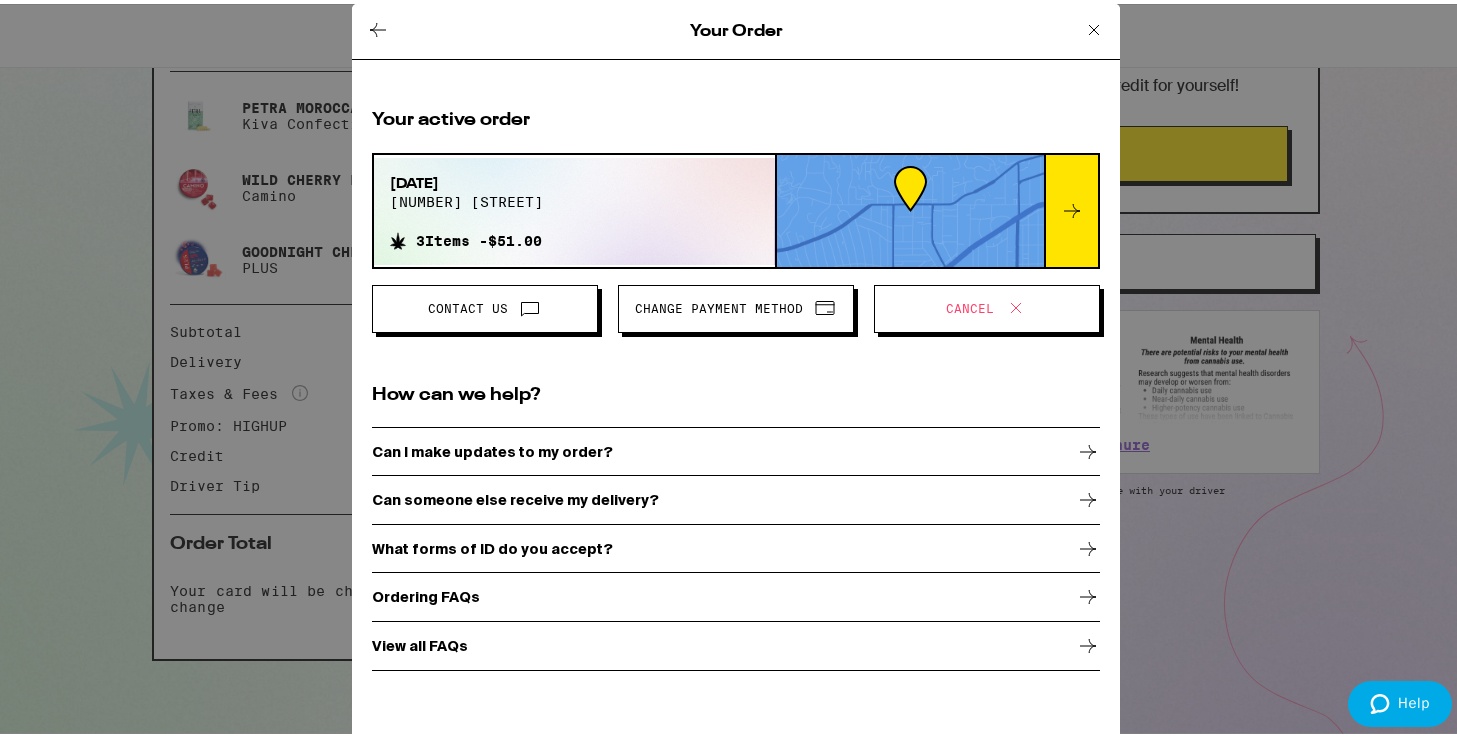 click 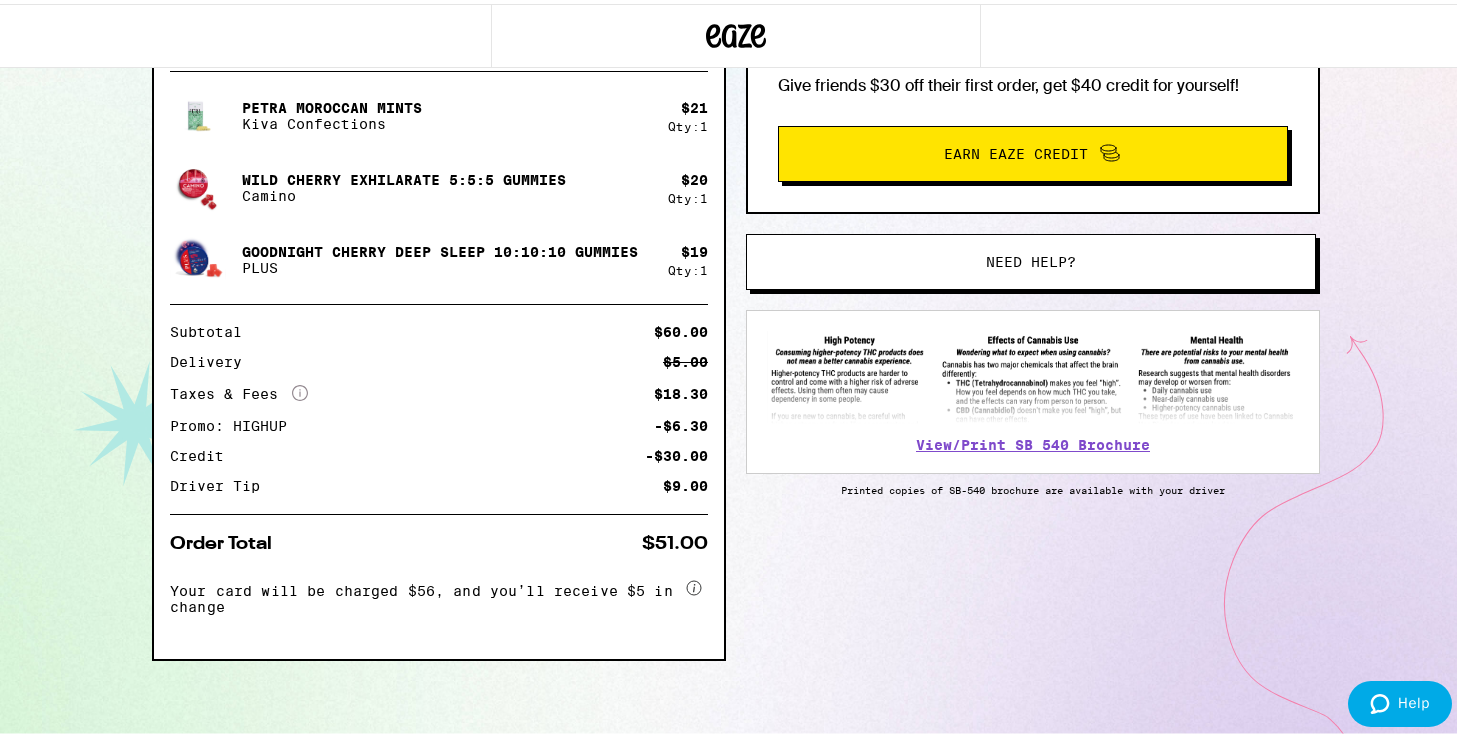 click on "Need help?" at bounding box center [1031, 258] 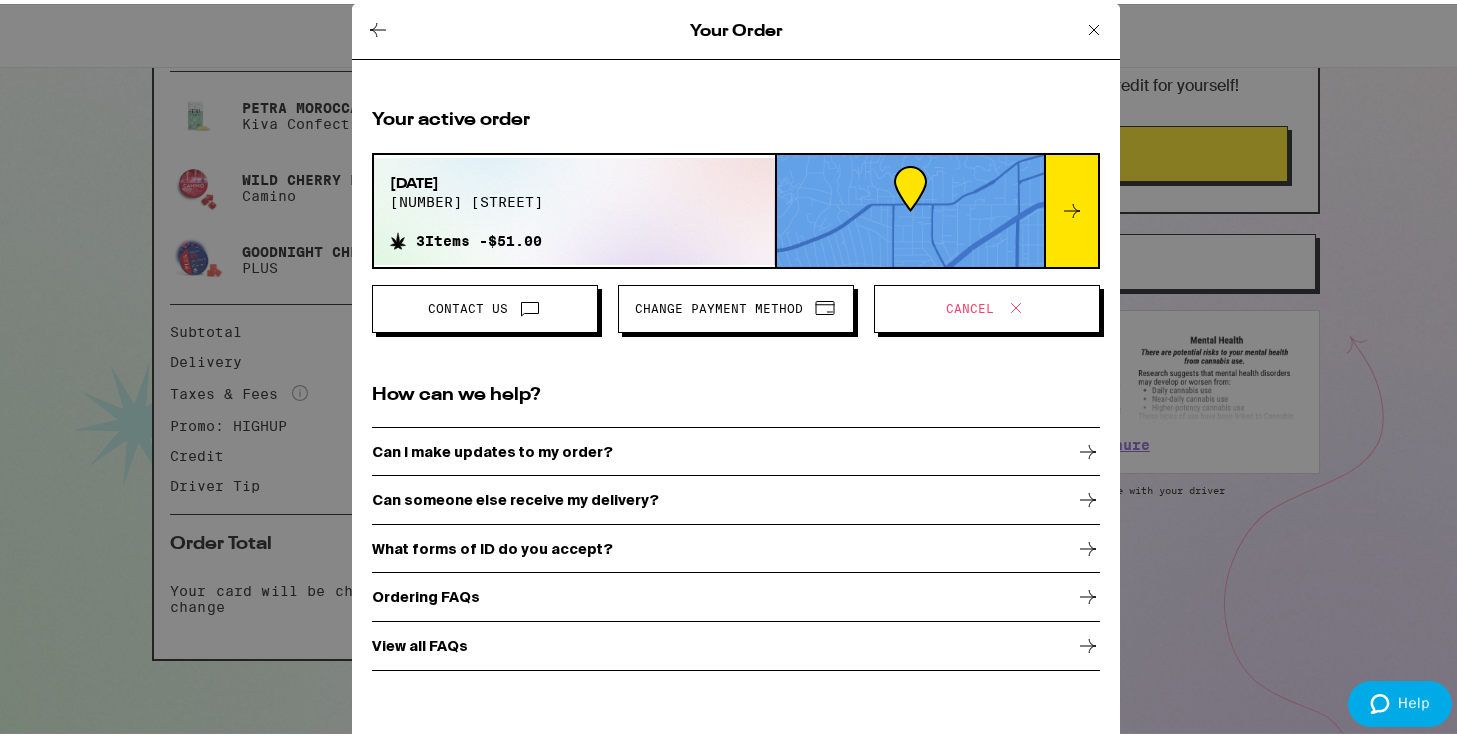 click at bounding box center [525, 305] 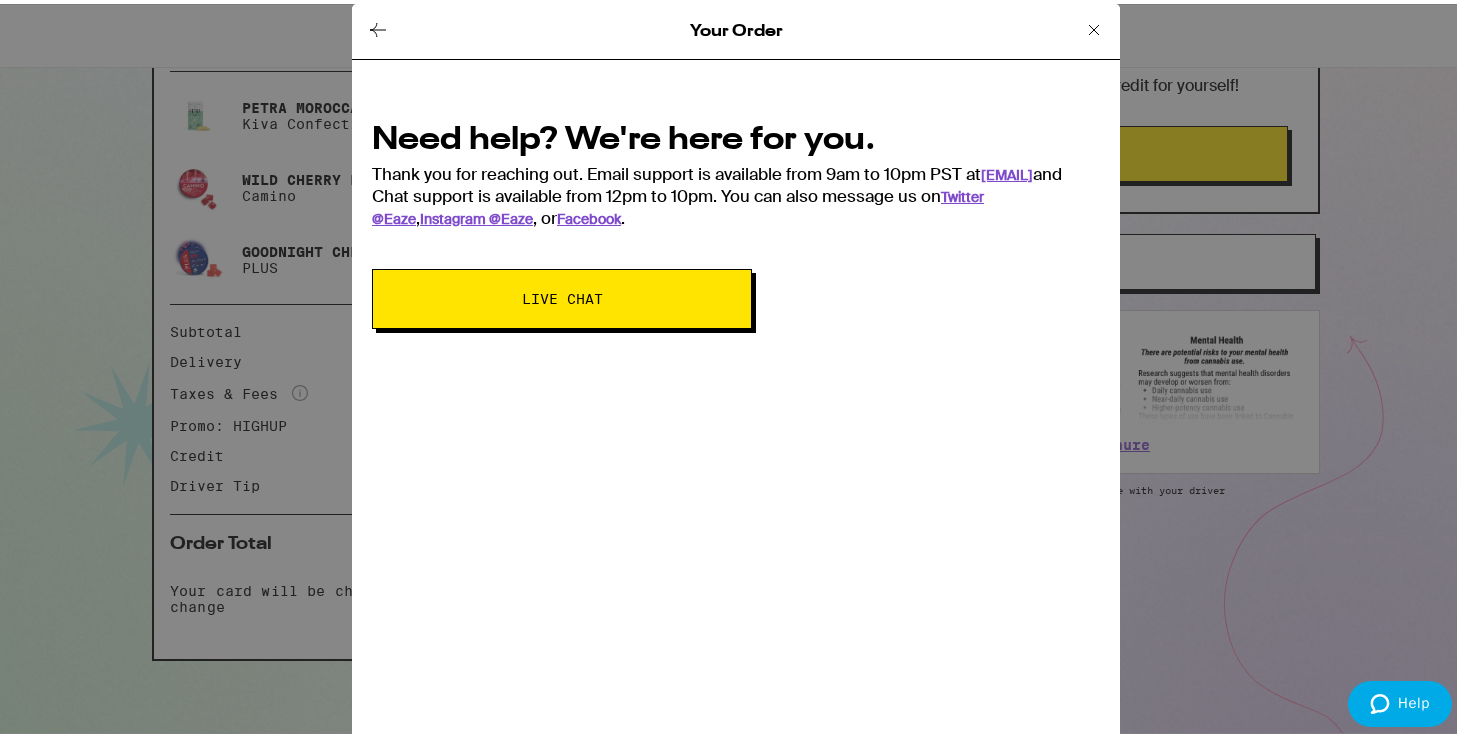 click on "Live Chat" at bounding box center (562, 295) 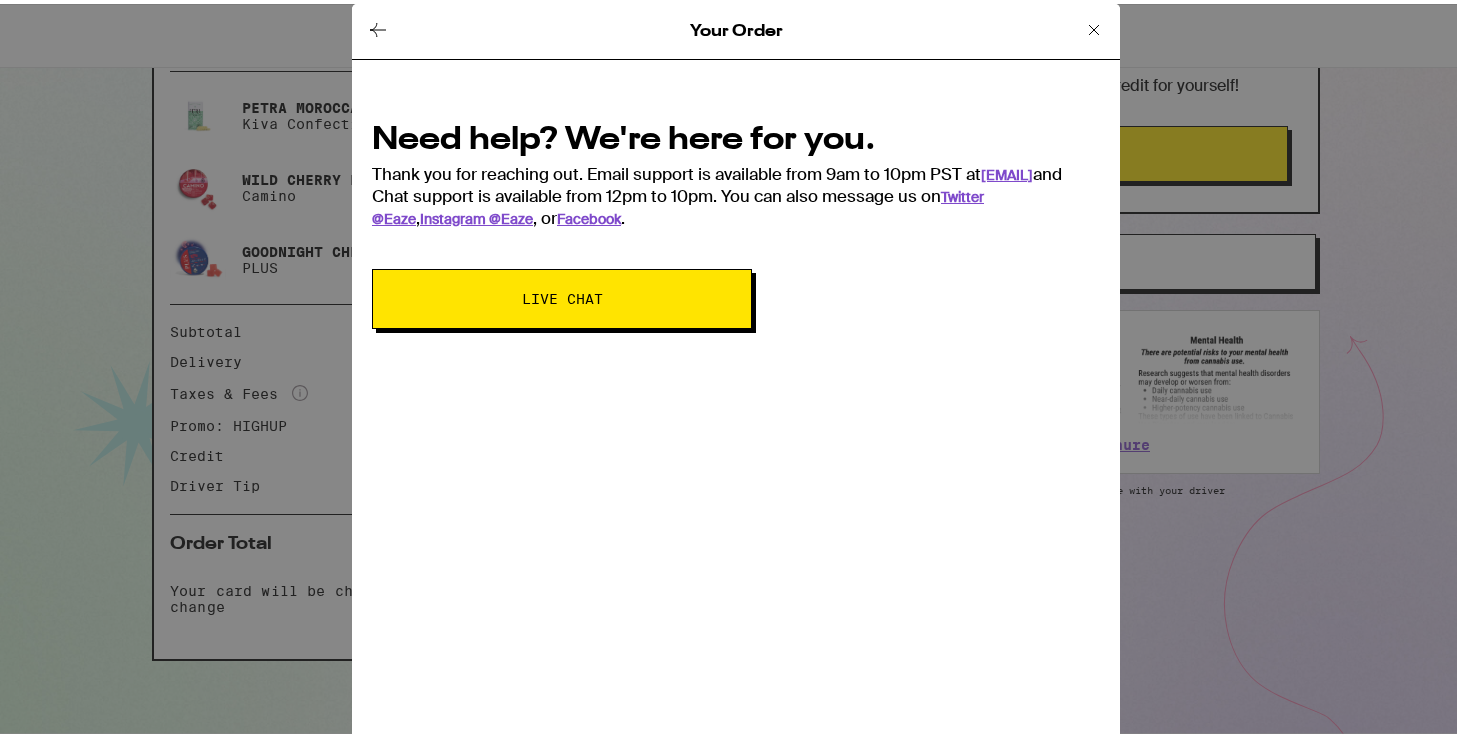 scroll, scrollTop: 0, scrollLeft: 0, axis: both 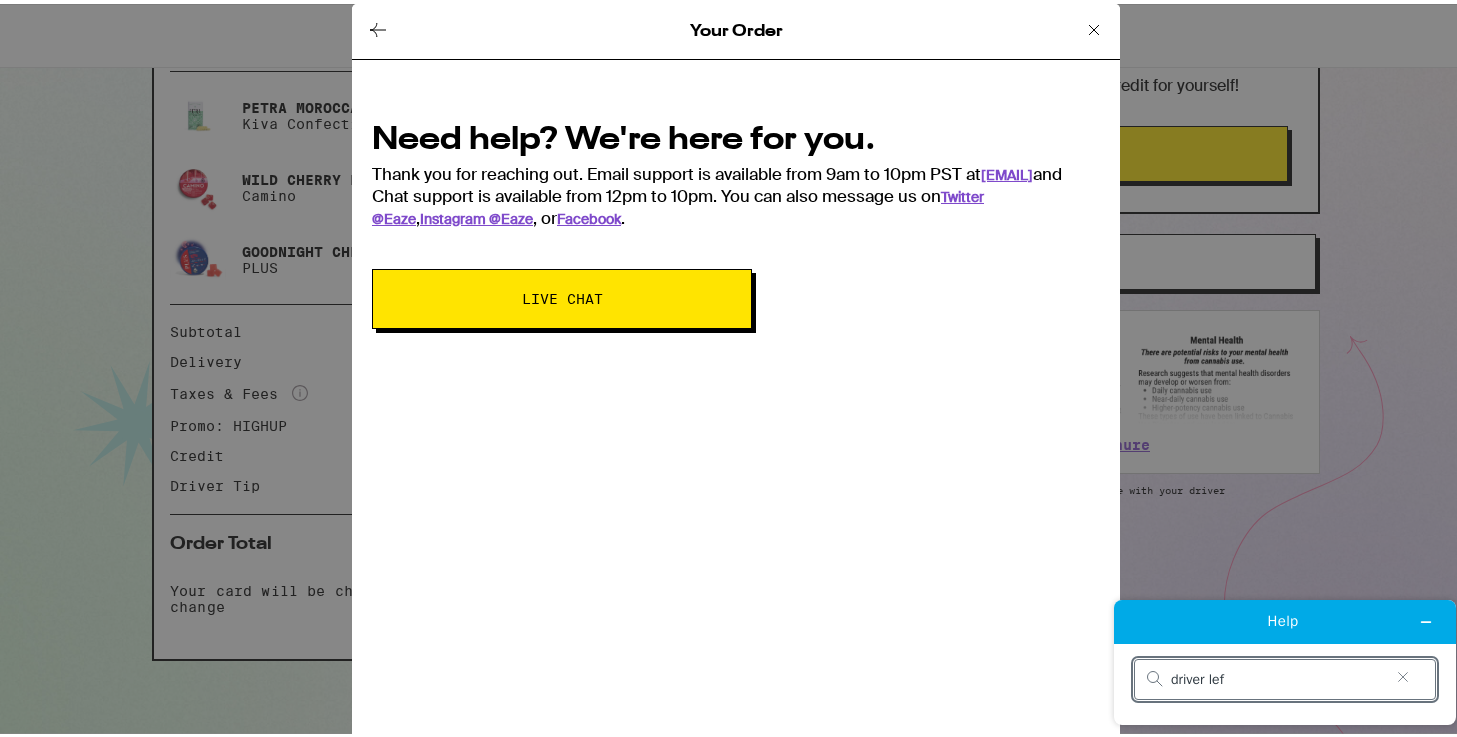 type on "driver left" 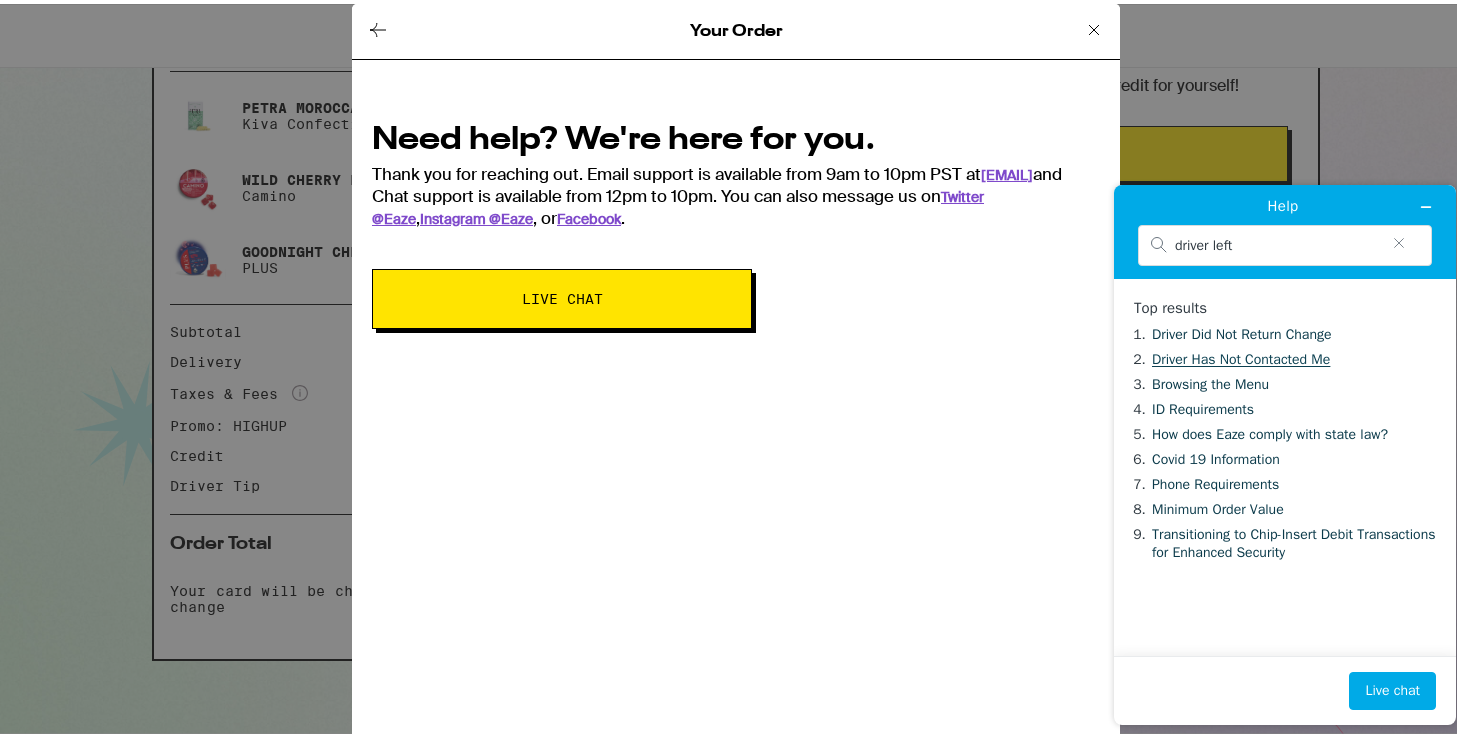 click on "Driver Has Not Contacted Me" at bounding box center (1241, 358) 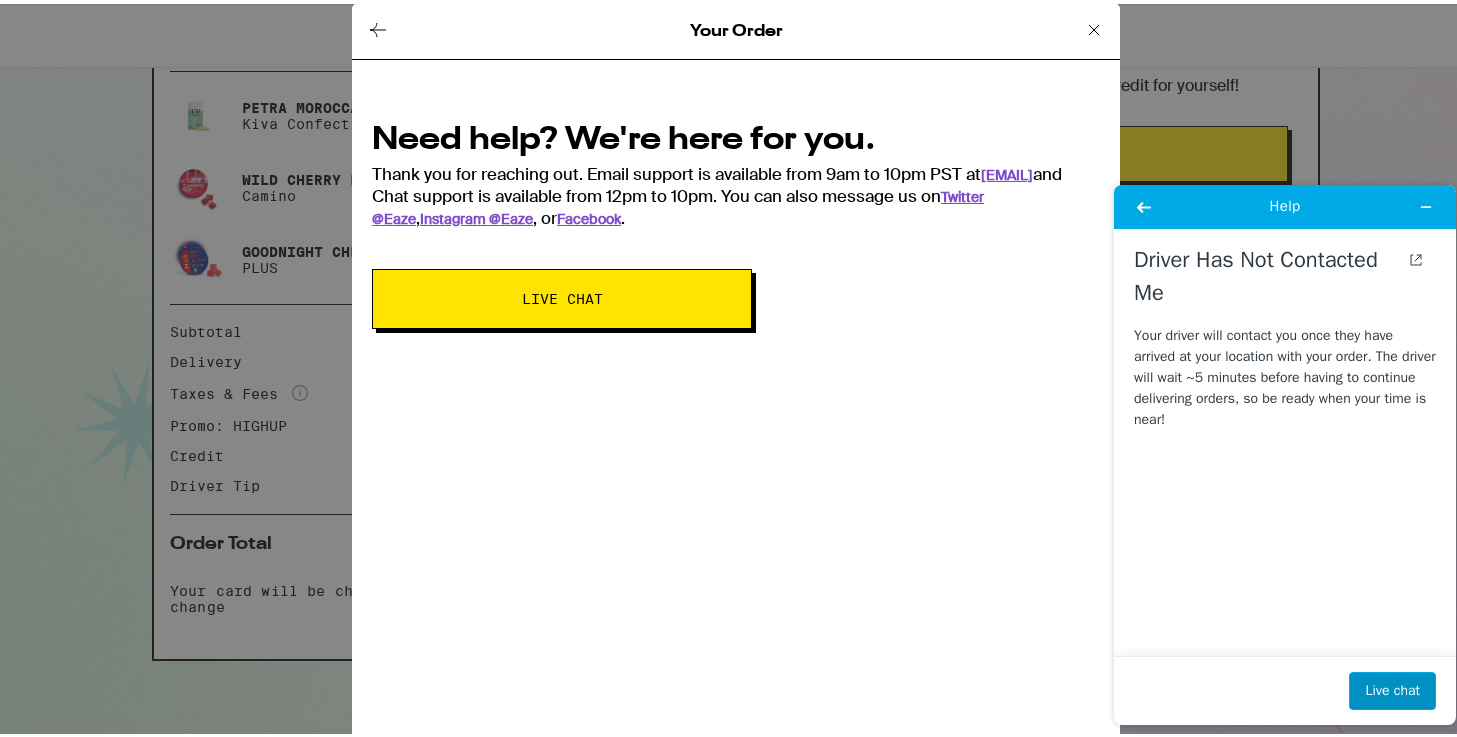click on "Live chat" at bounding box center (1392, 690) 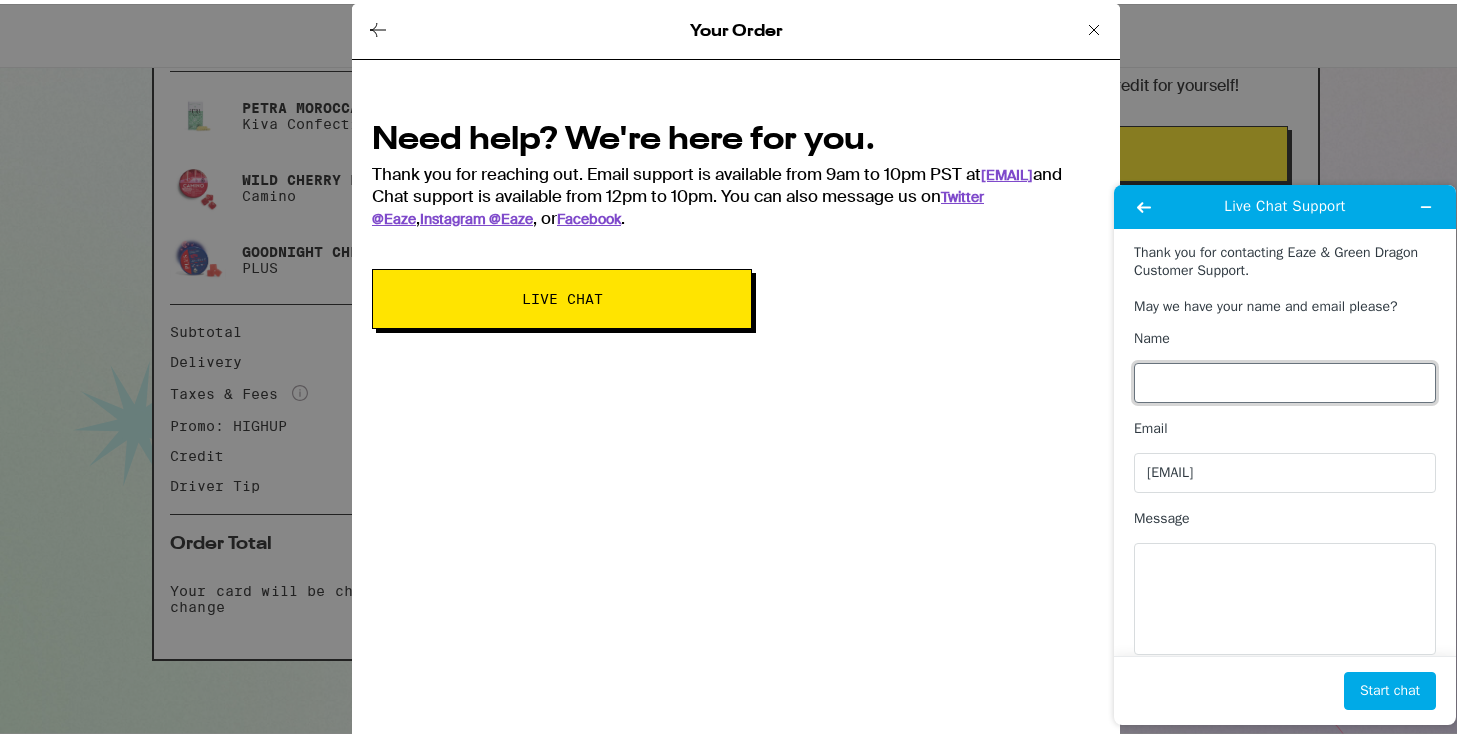 click on "Name" at bounding box center [1285, 382] 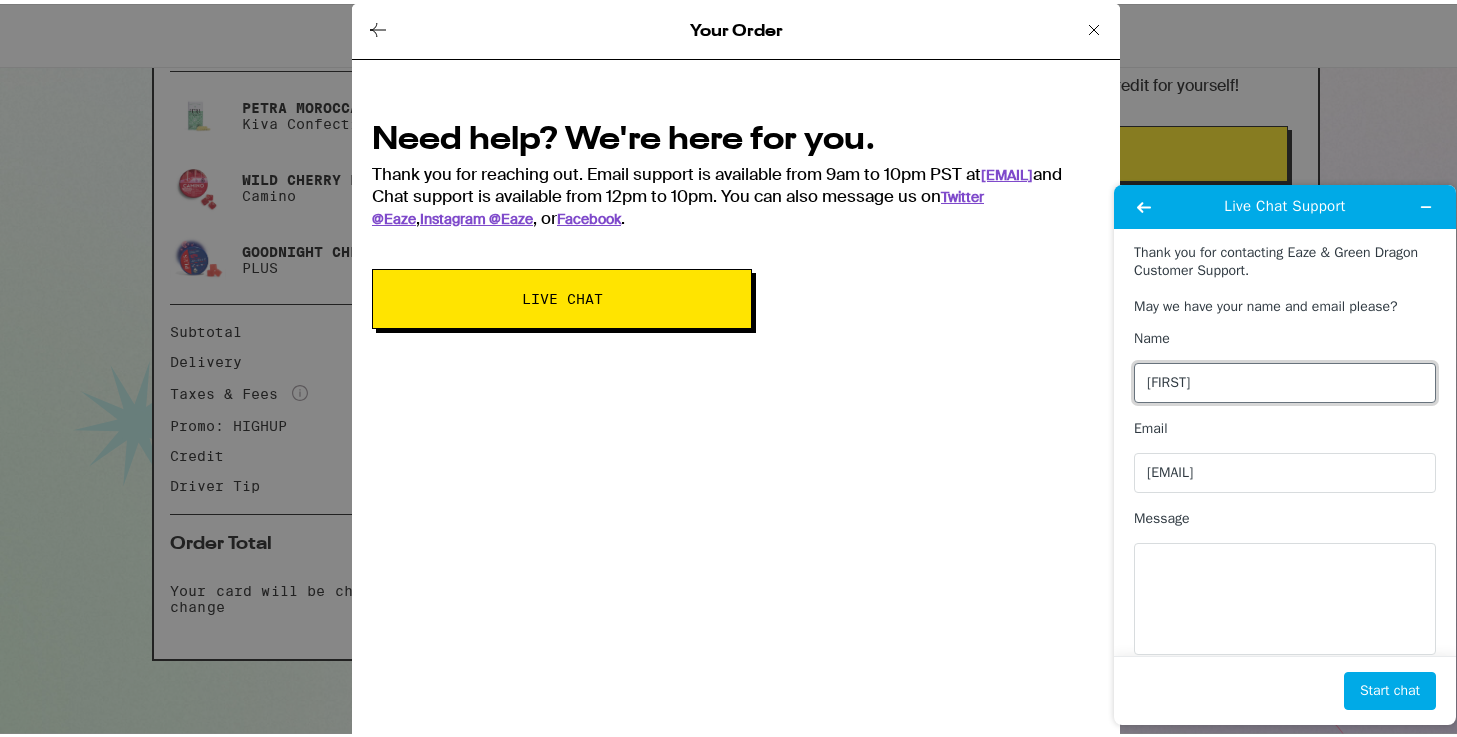 type on "Allen Maris" 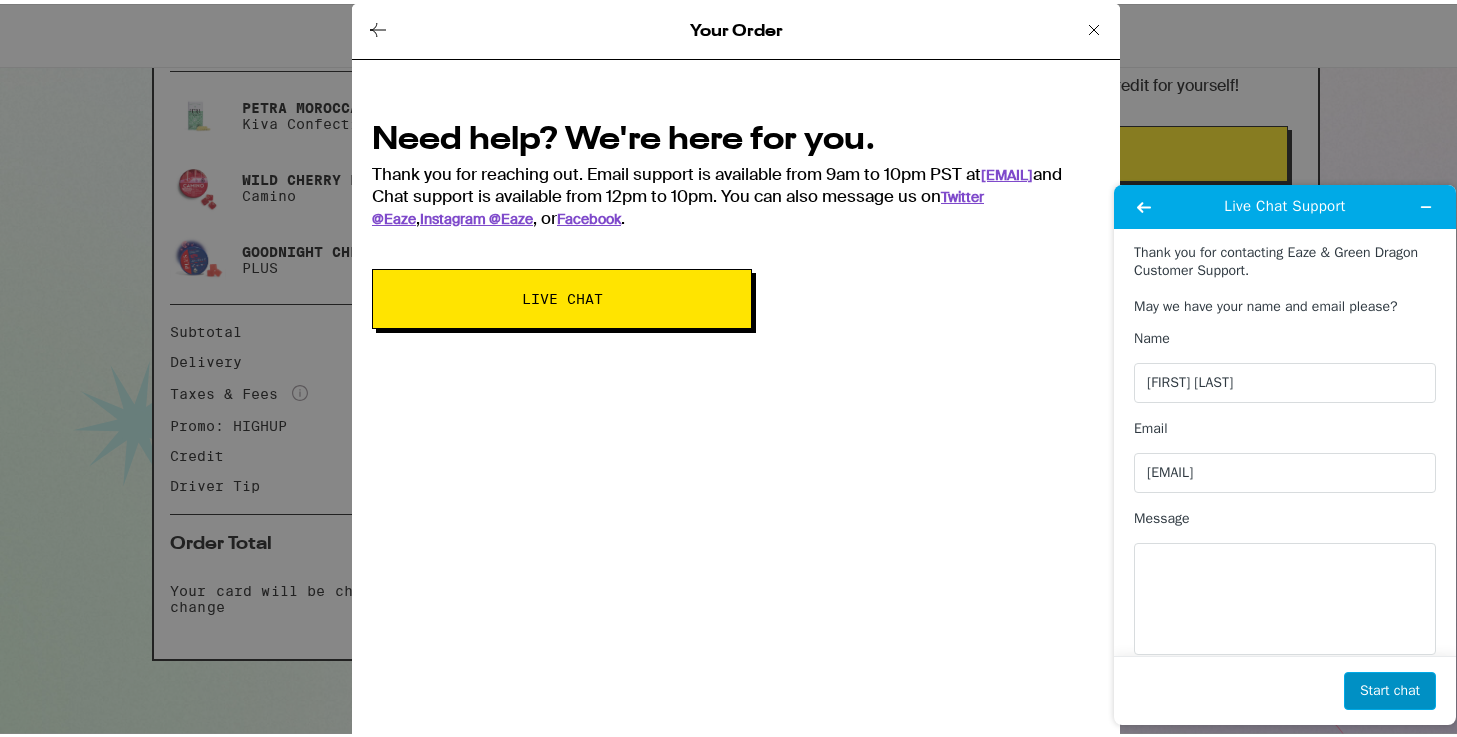 click on "Start chat" at bounding box center [1390, 690] 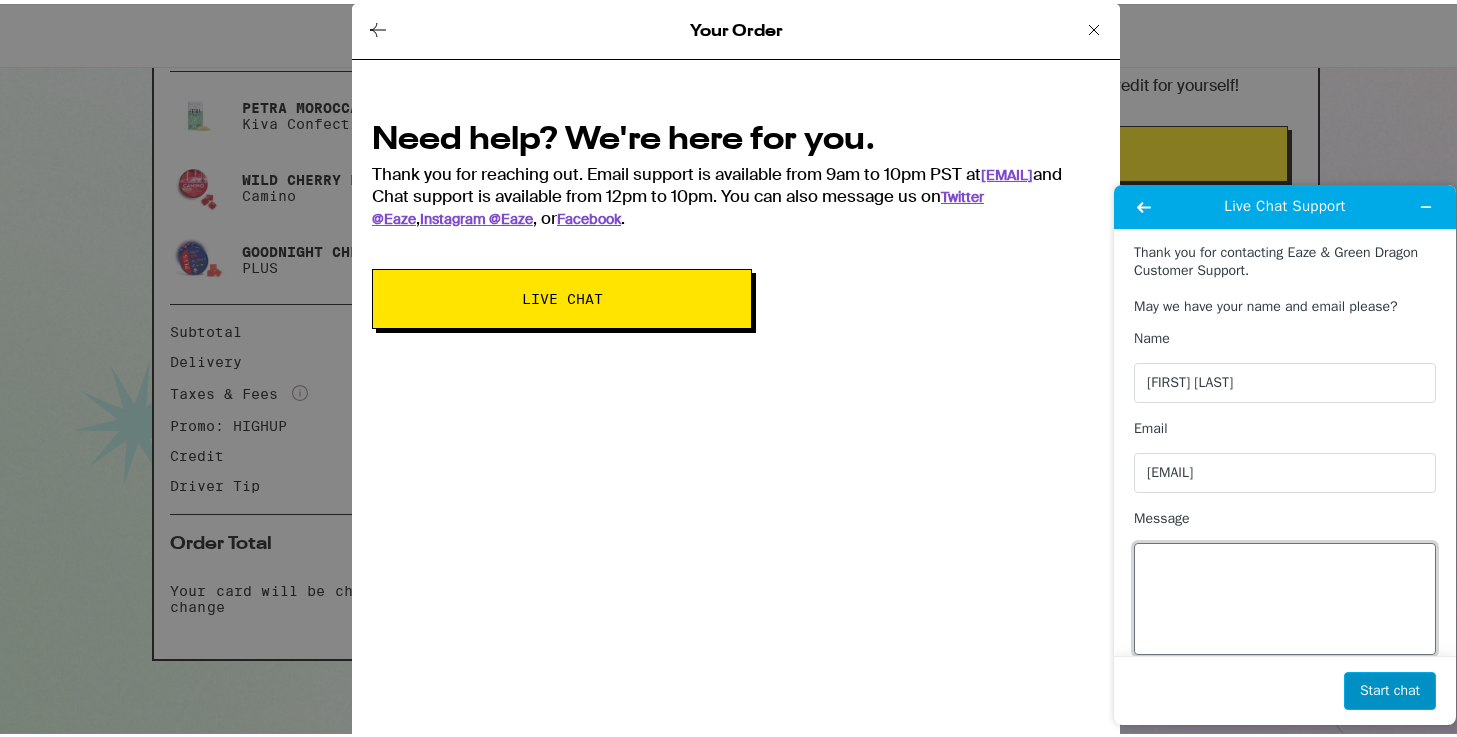scroll, scrollTop: 23, scrollLeft: 0, axis: vertical 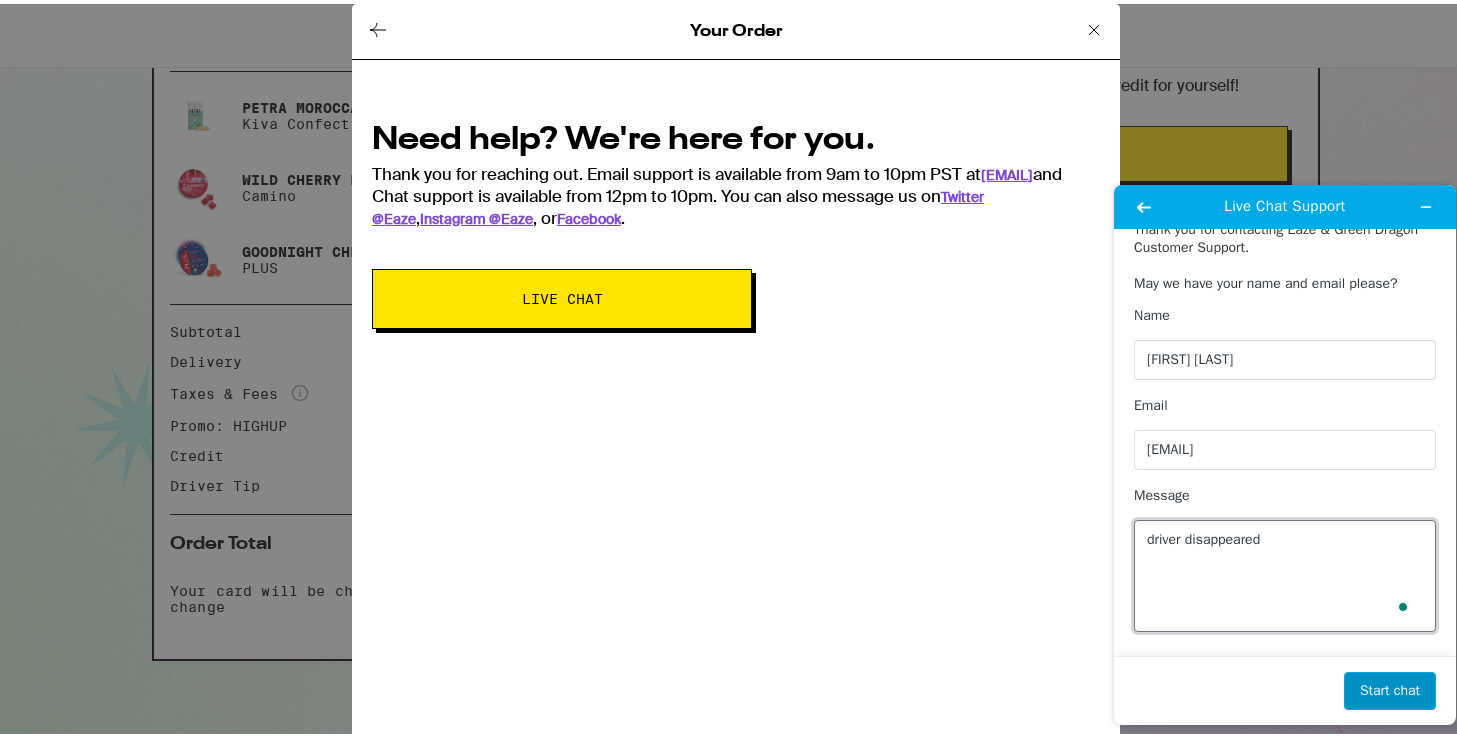 type on "driver disappeared" 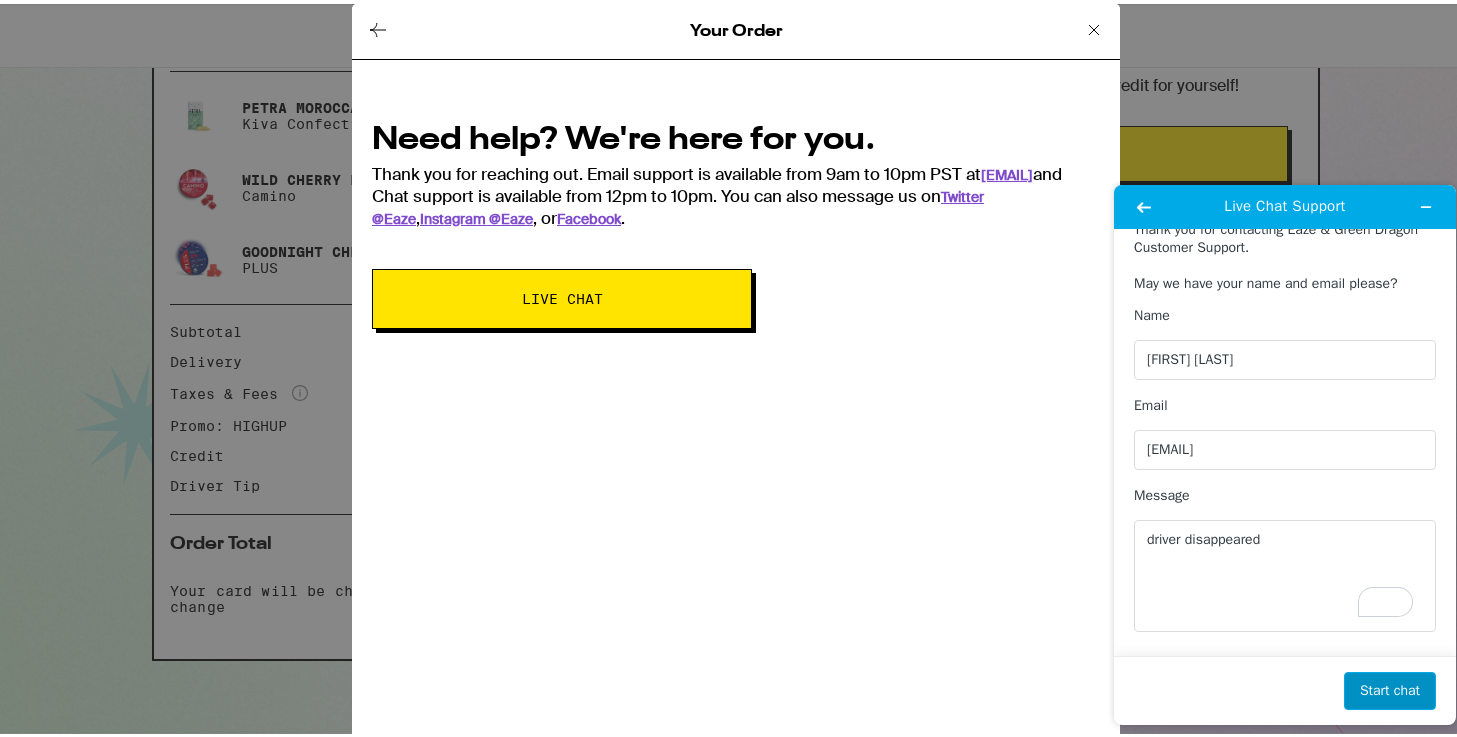 click on "Start chat" at bounding box center (1390, 690) 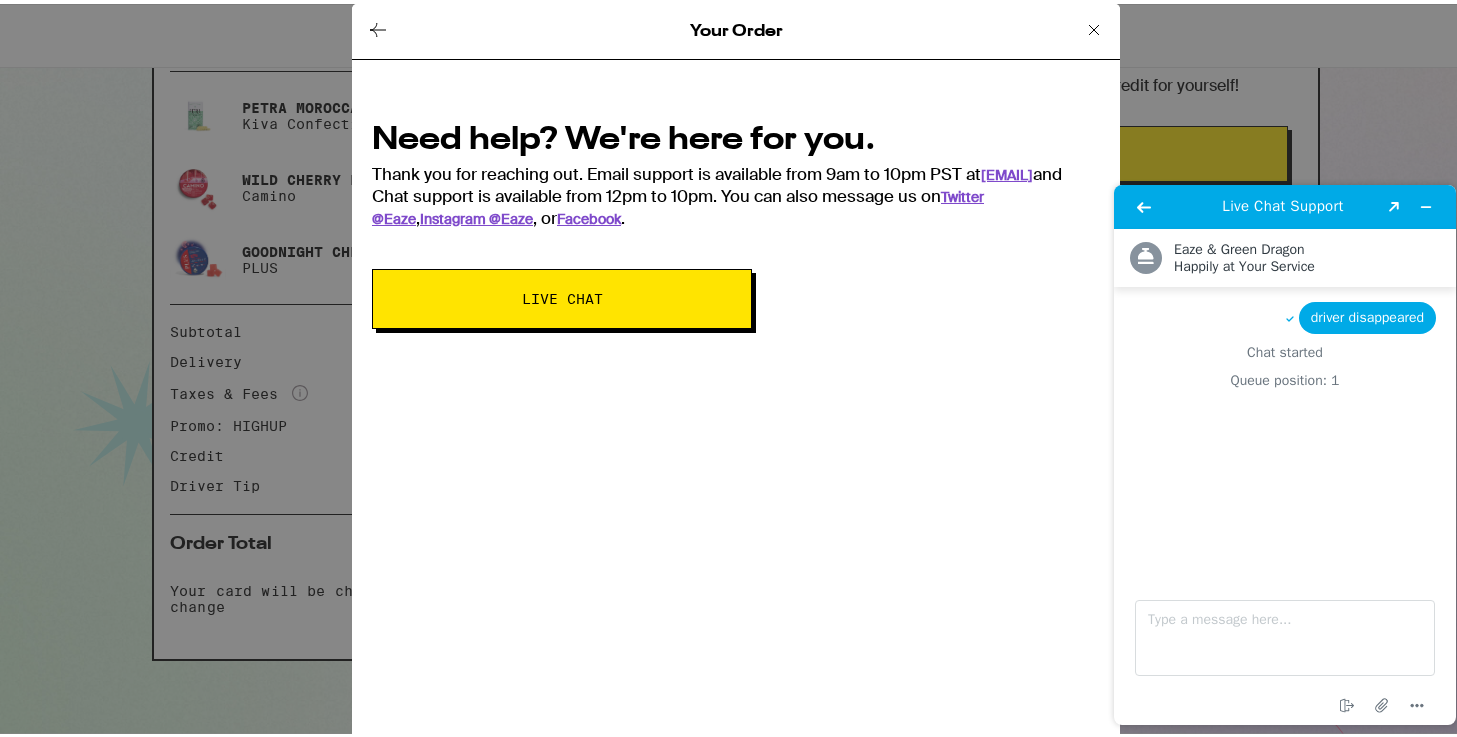 click on "Your Order Need help? We're here for you. Thank you for reaching out. Email support is available from 9am to 10pm PST at  support@eaze.com  and Chat support is available from 12pm to 10pm. You can also message us on  Twitter @Eaze ,  Instagram @Eaze , or  Facebook . Live Chat" at bounding box center [736, 368] 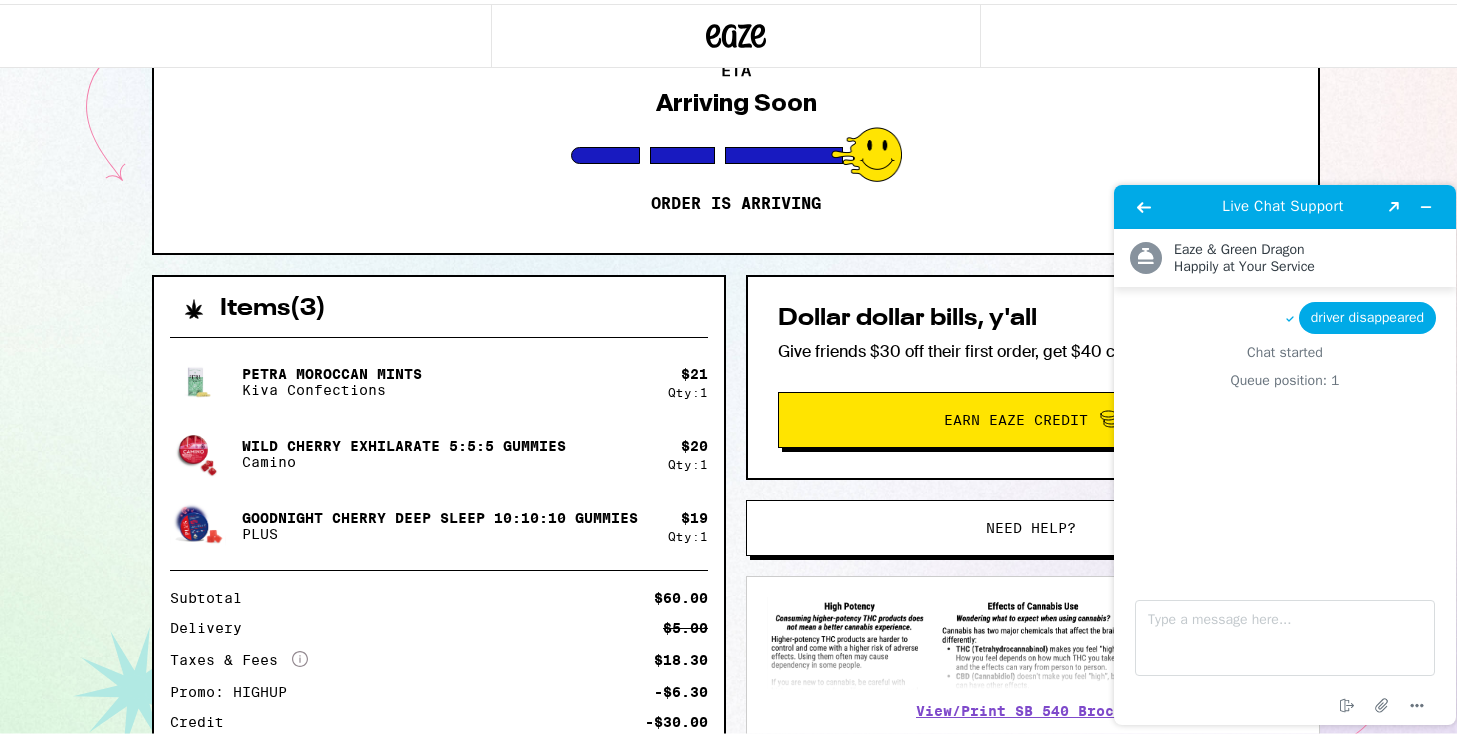 scroll, scrollTop: 0, scrollLeft: 0, axis: both 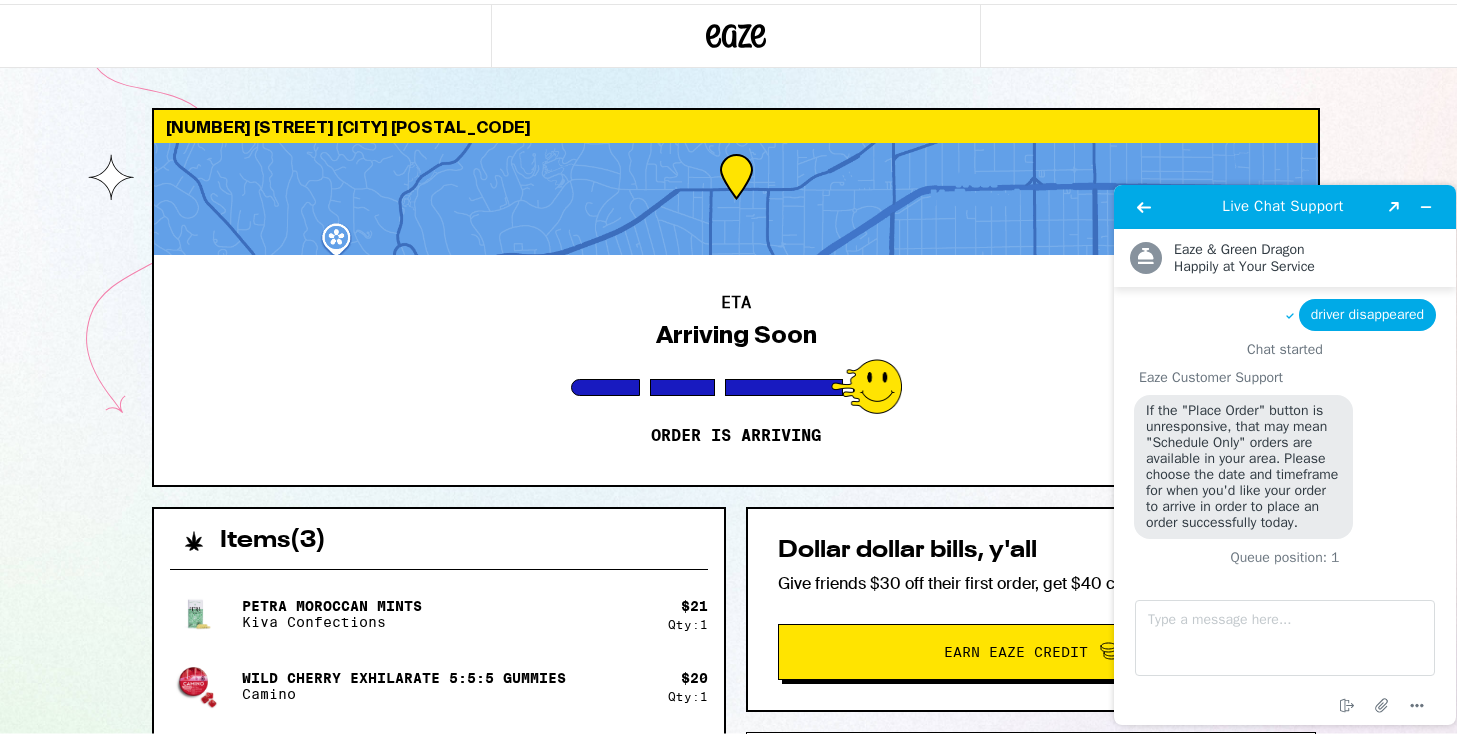 click on "[NUMBER] [STREET] [CITY] [POSTAL_CODE]" at bounding box center (736, 122) 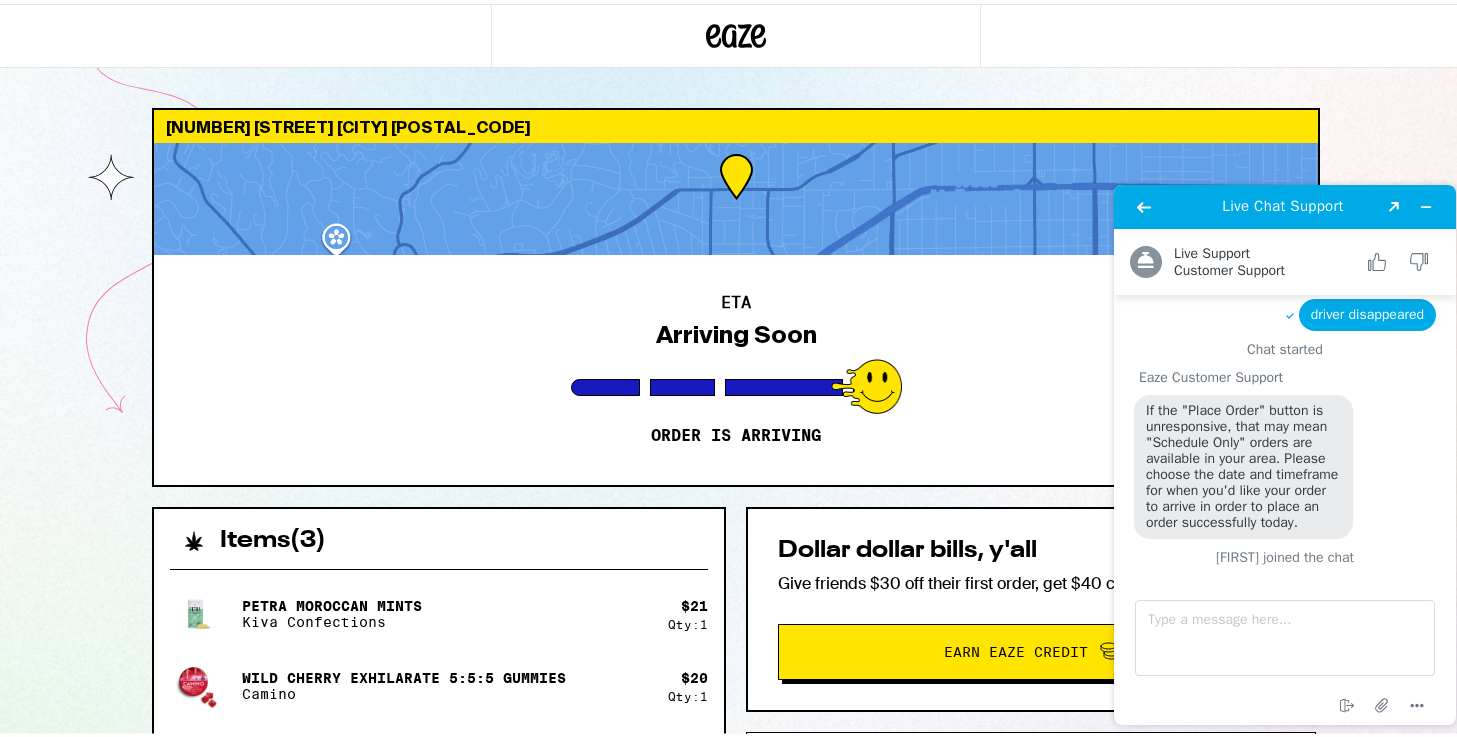 scroll, scrollTop: 22, scrollLeft: 0, axis: vertical 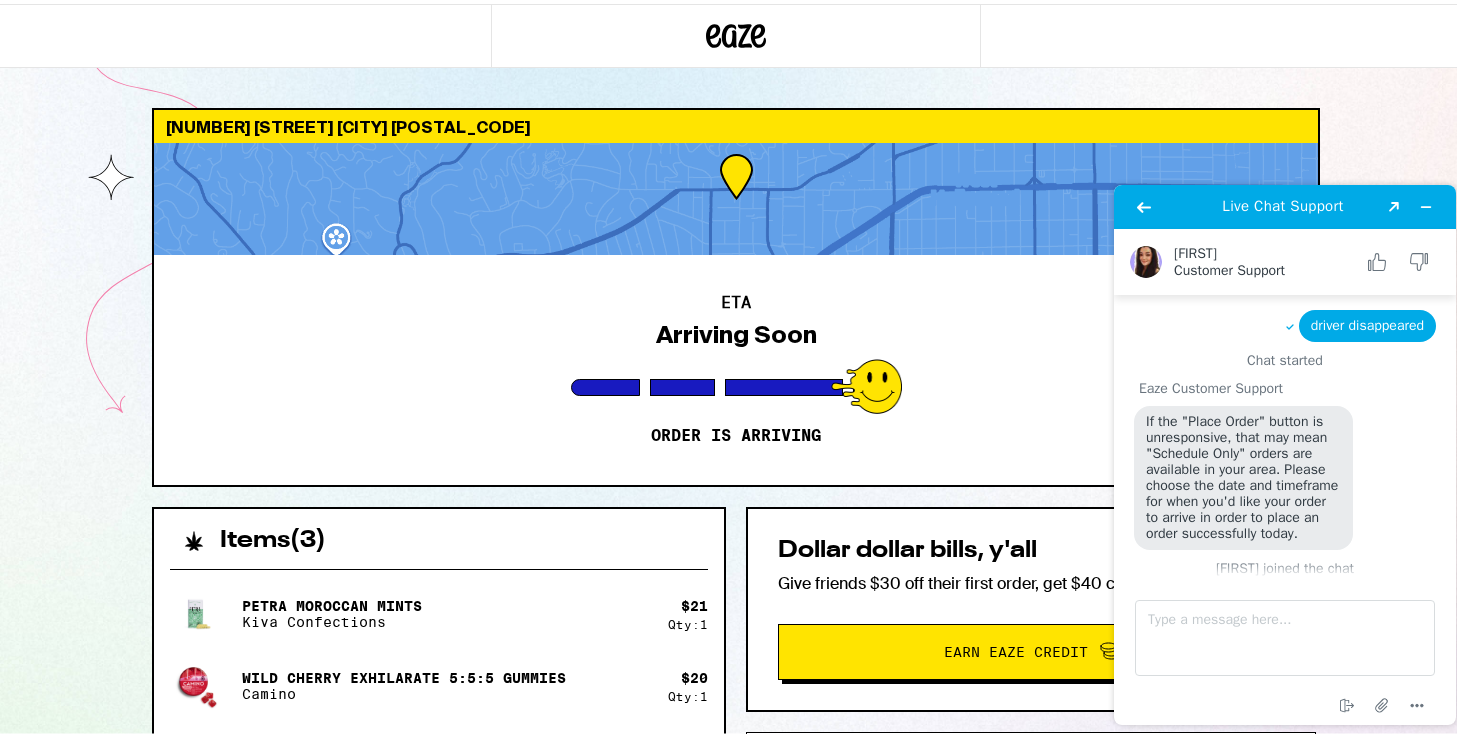 click at bounding box center [736, 32] 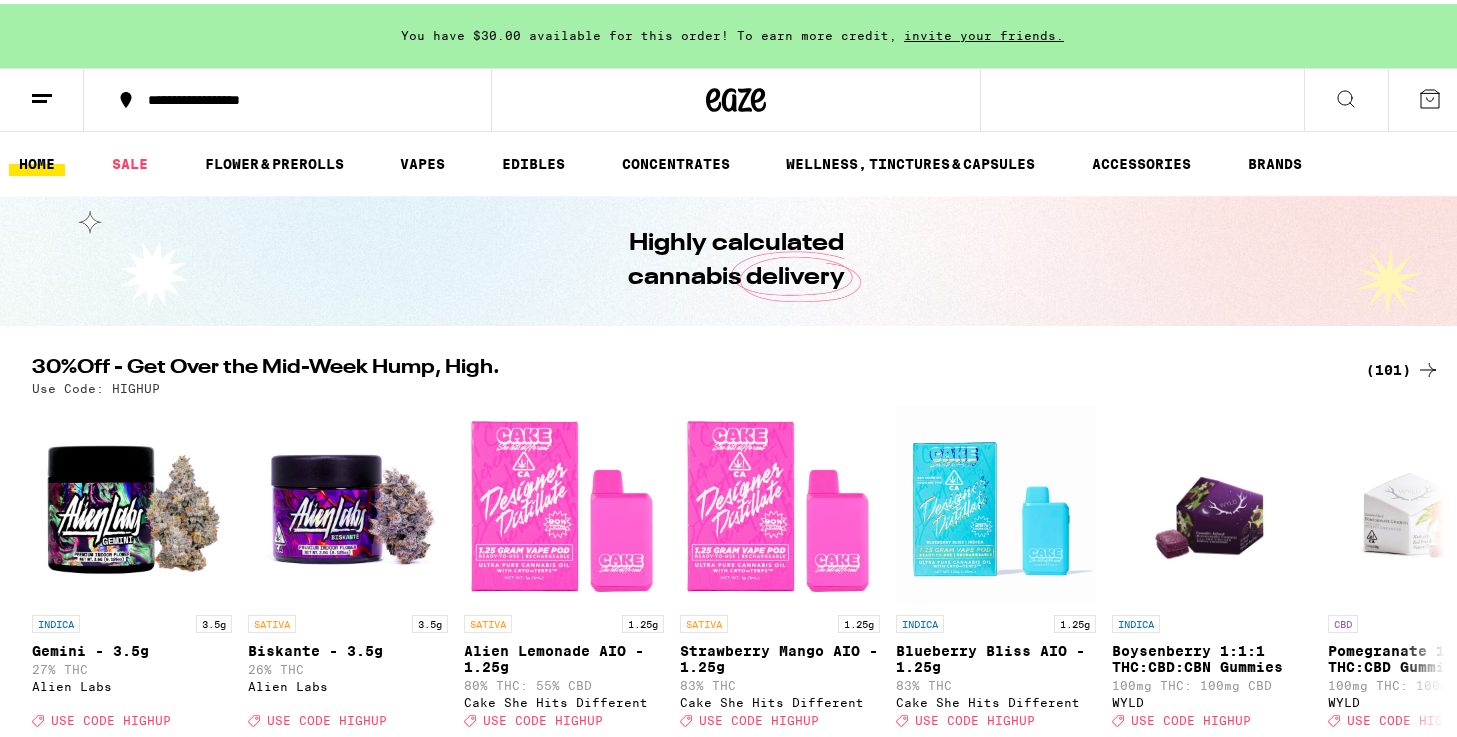 click 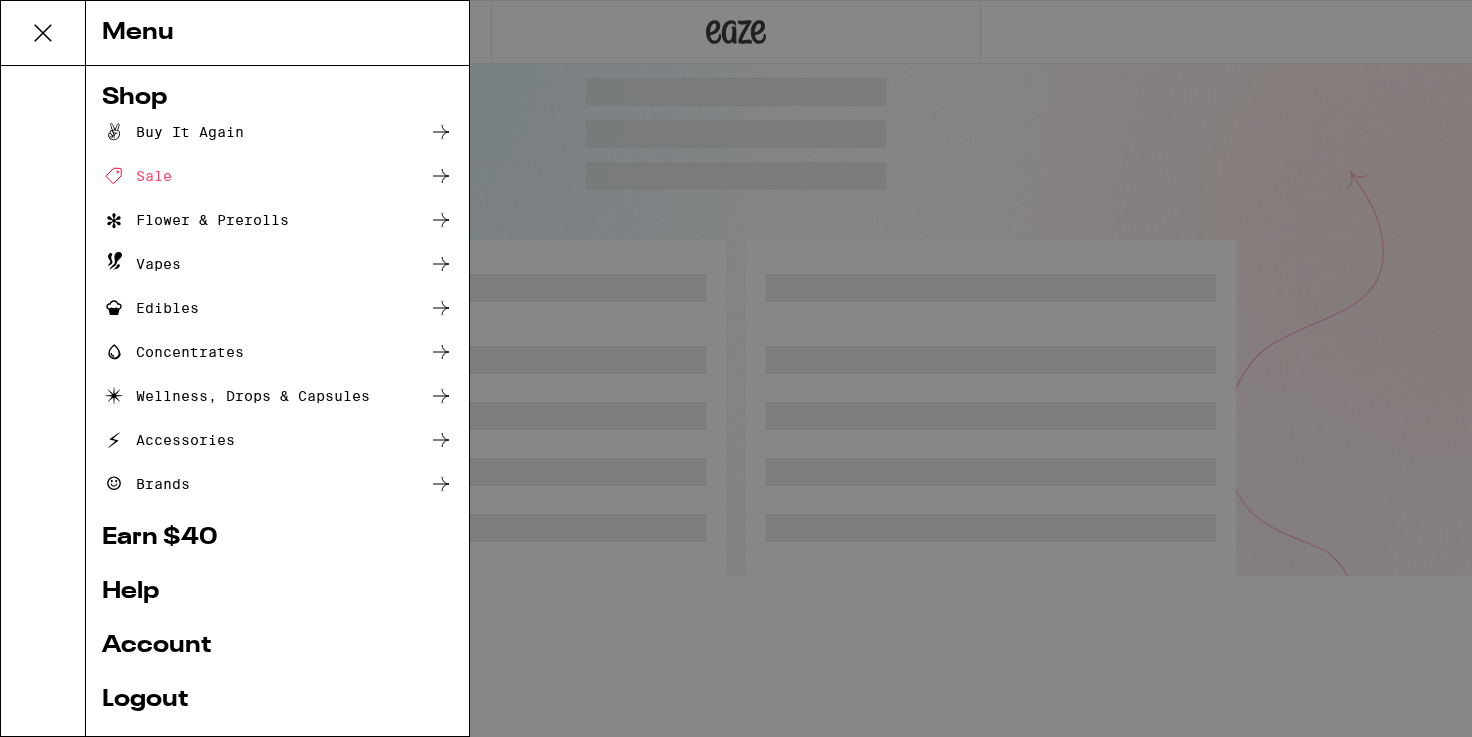scroll, scrollTop: 0, scrollLeft: 0, axis: both 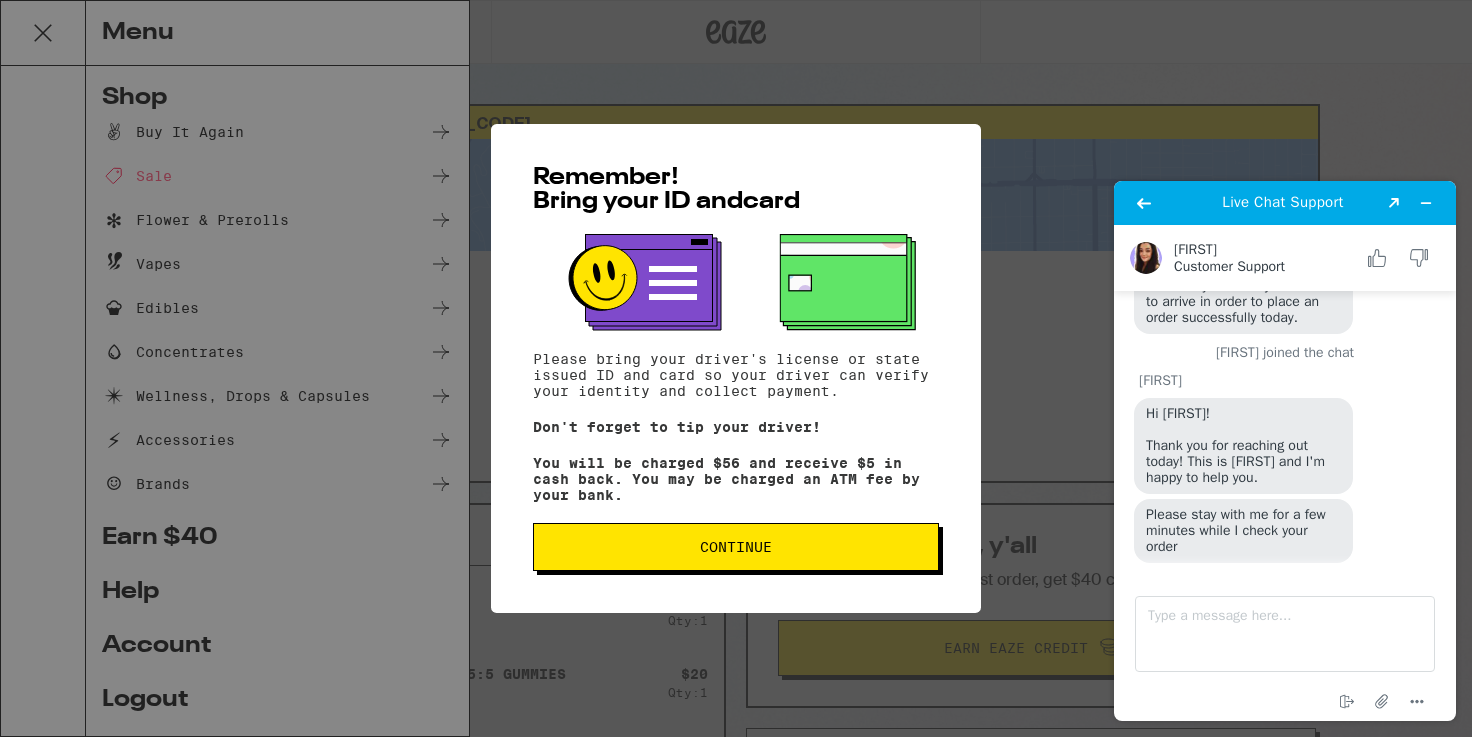 click on "Continue" at bounding box center (736, 547) 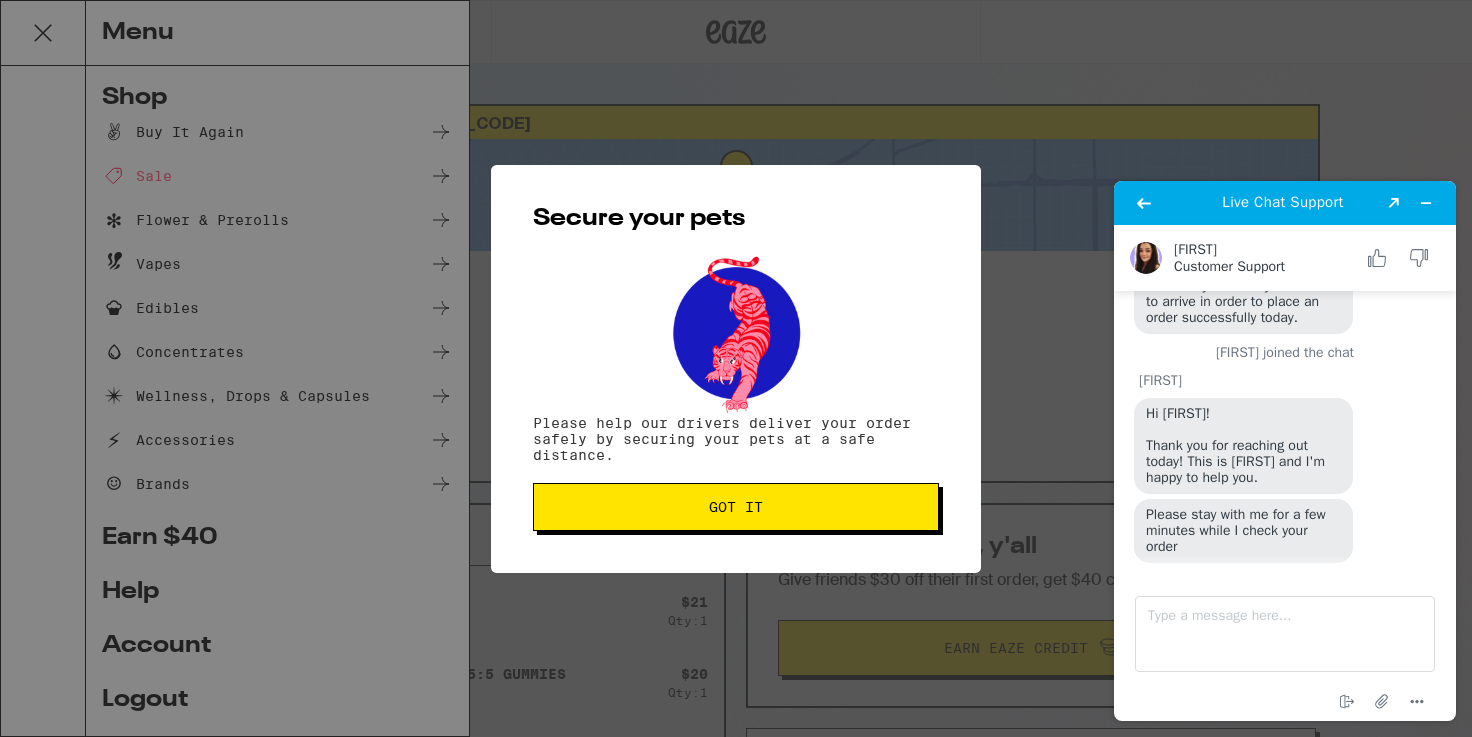 click on "Got it" at bounding box center (736, 507) 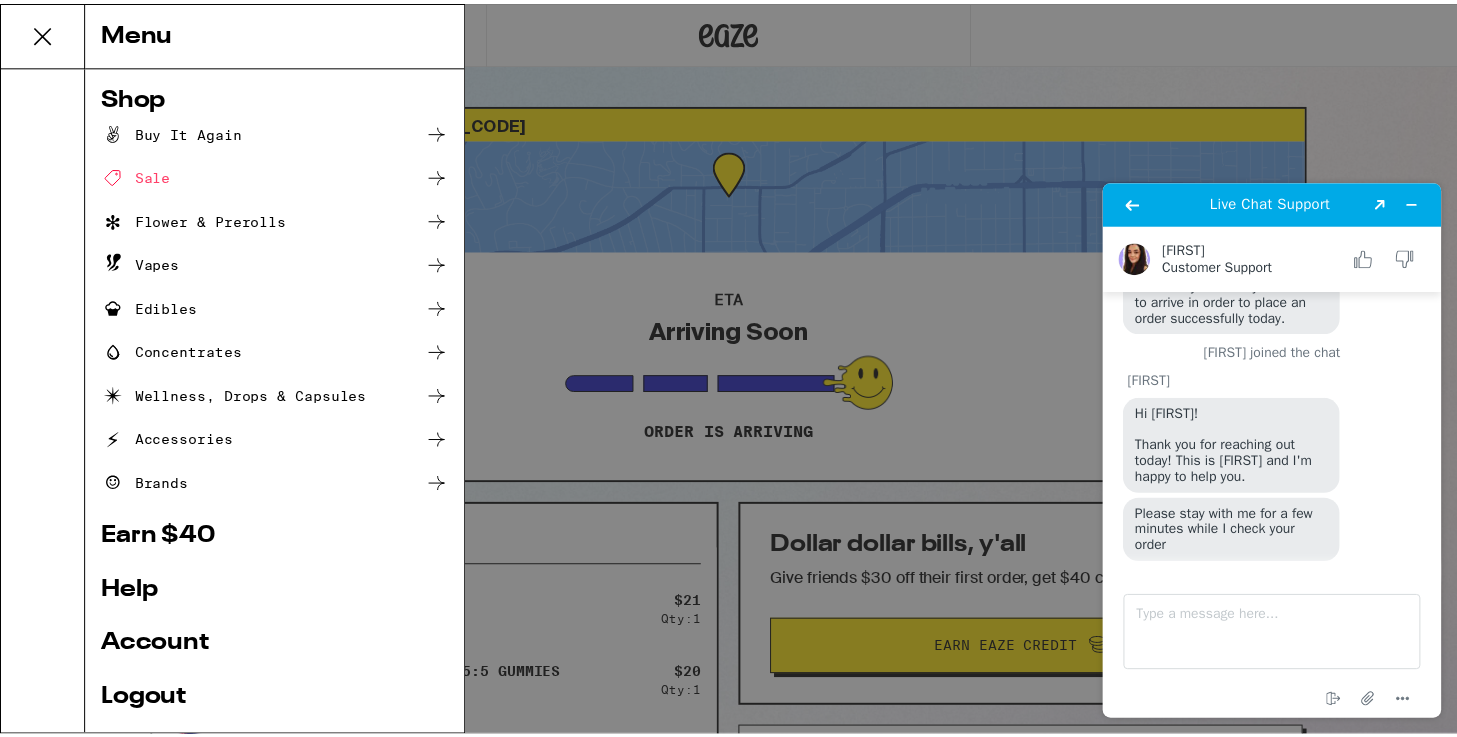 scroll, scrollTop: 128, scrollLeft: 0, axis: vertical 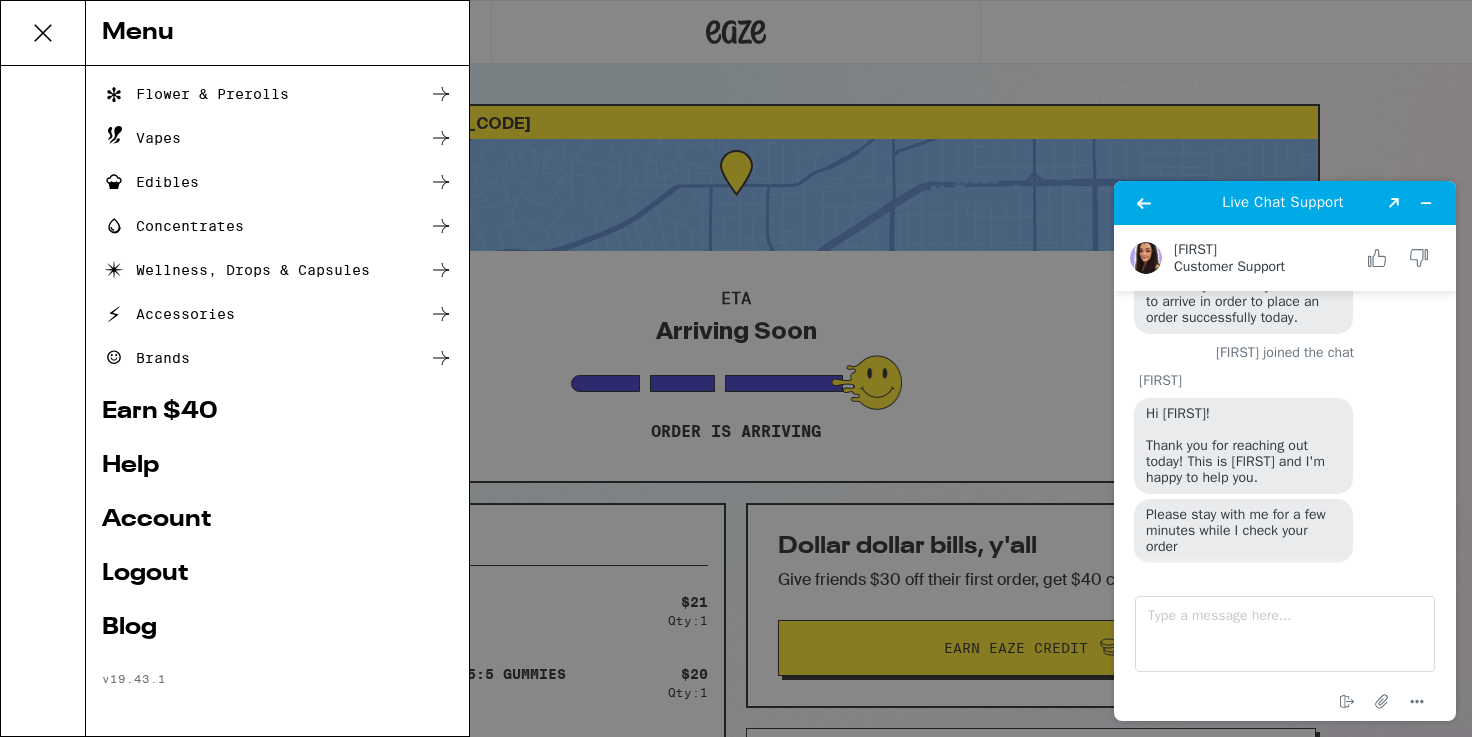 click on "Account" at bounding box center (277, 520) 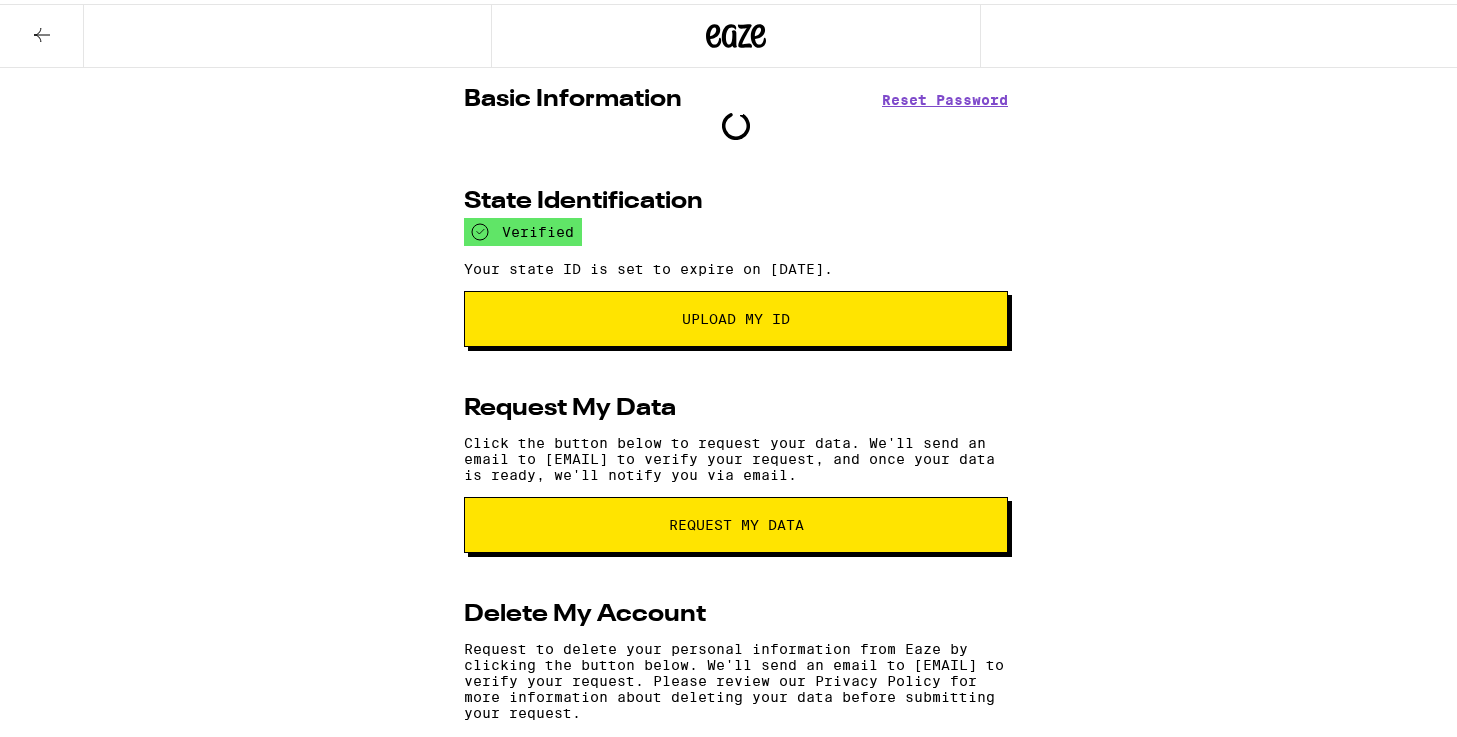 scroll, scrollTop: 0, scrollLeft: 0, axis: both 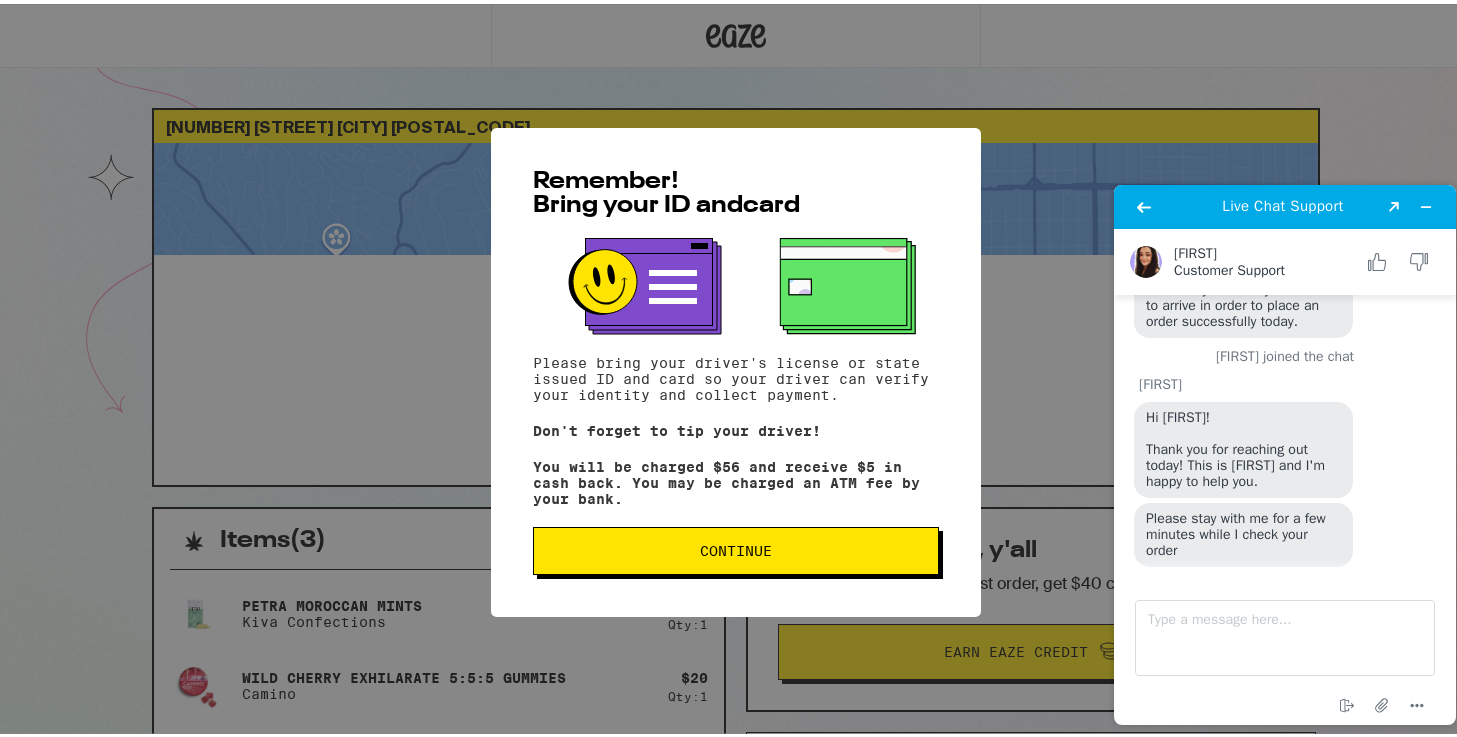 click on "Continue" at bounding box center [736, 547] 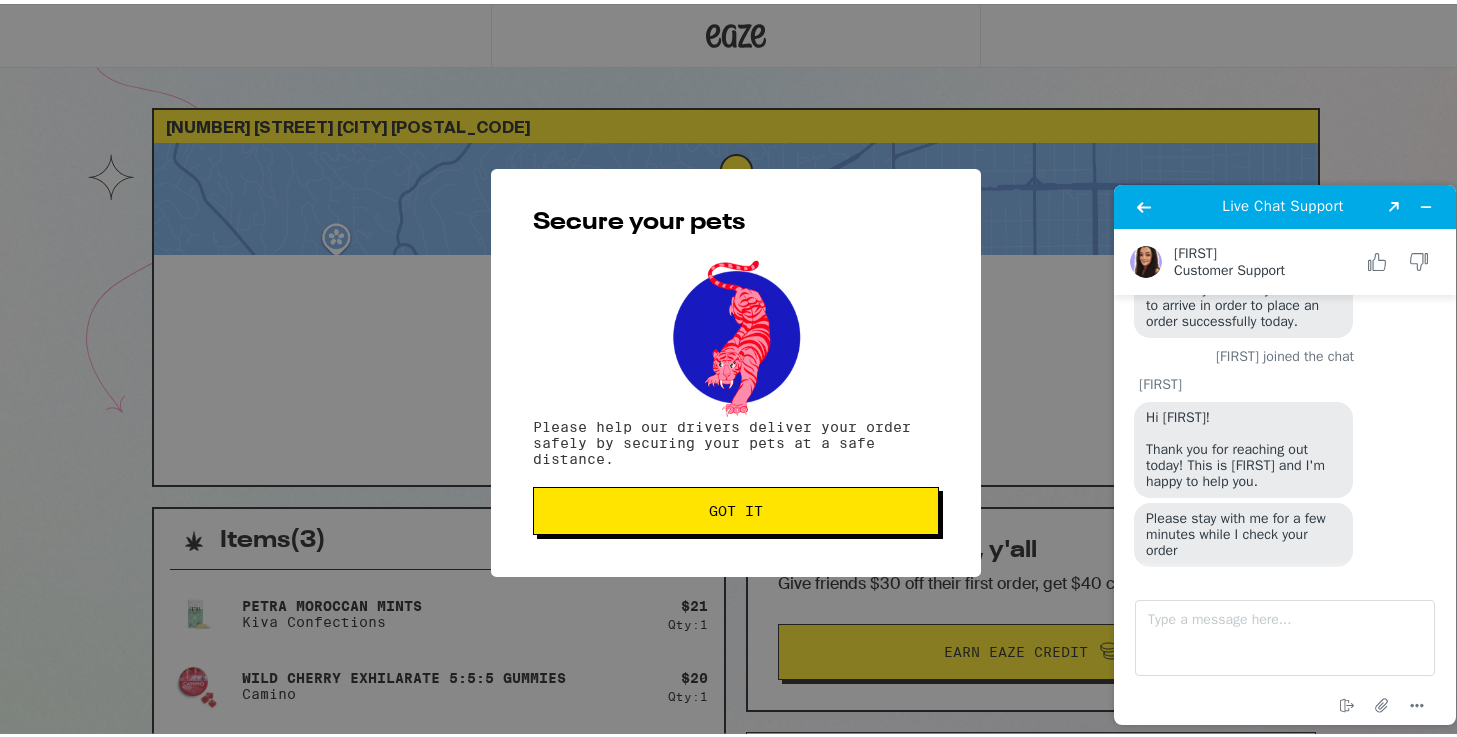 click on "Got it" at bounding box center [736, 507] 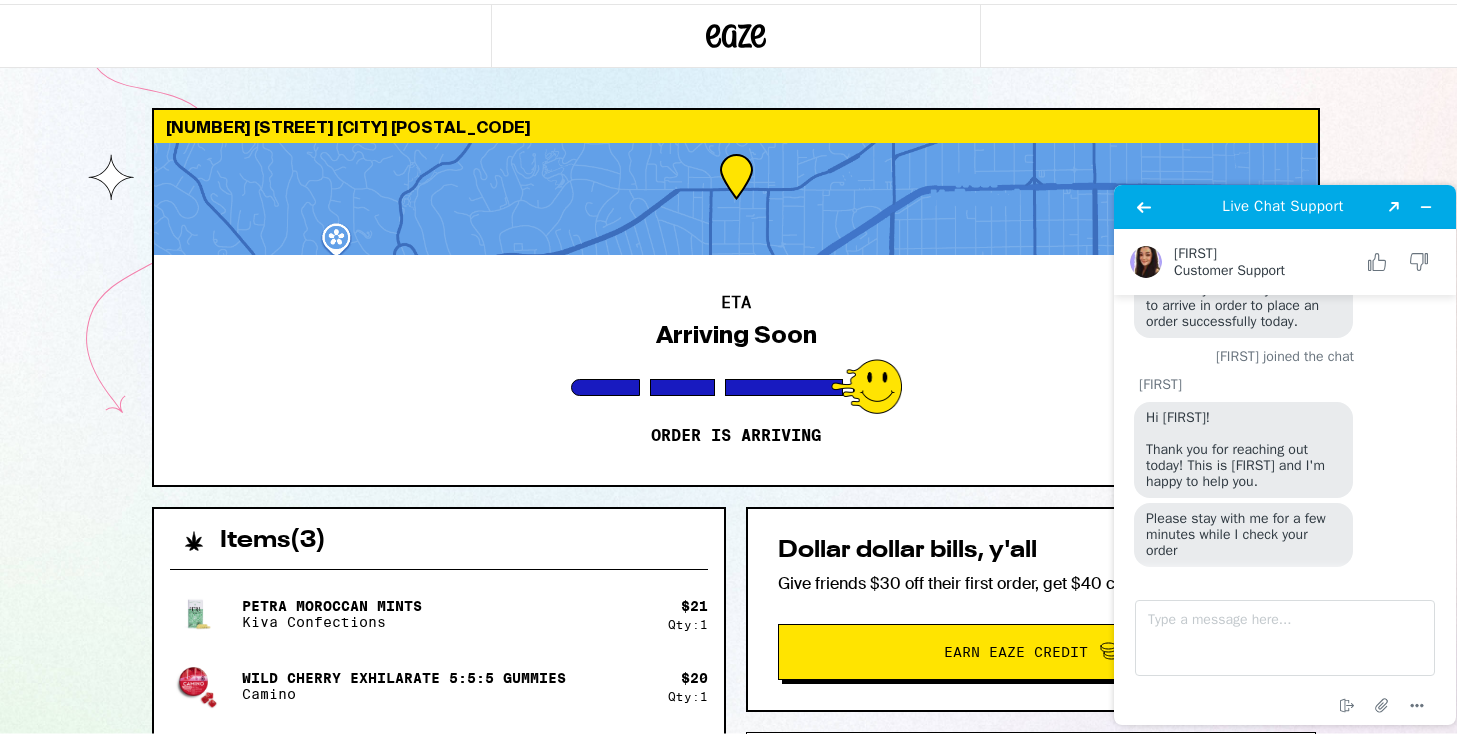 click at bounding box center [245, 32] 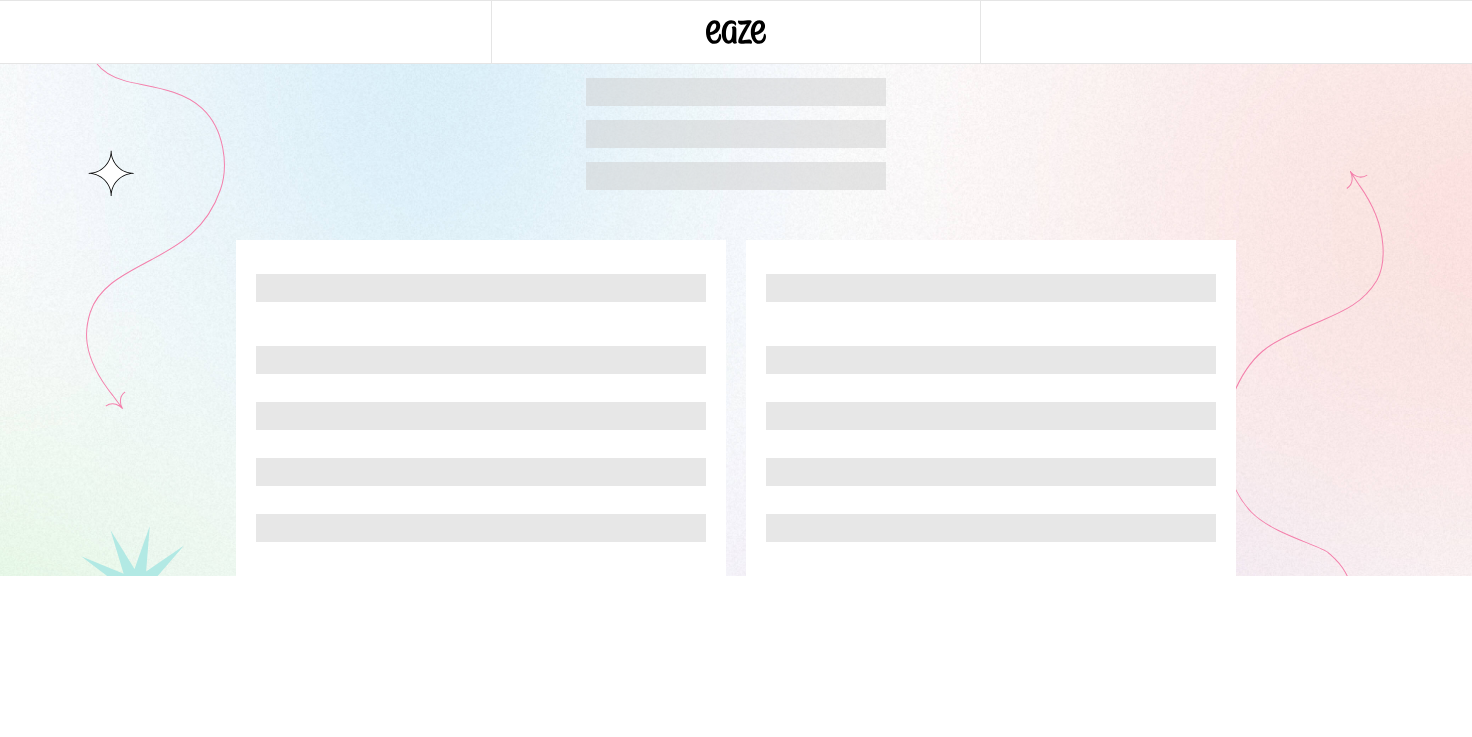 scroll, scrollTop: 0, scrollLeft: 0, axis: both 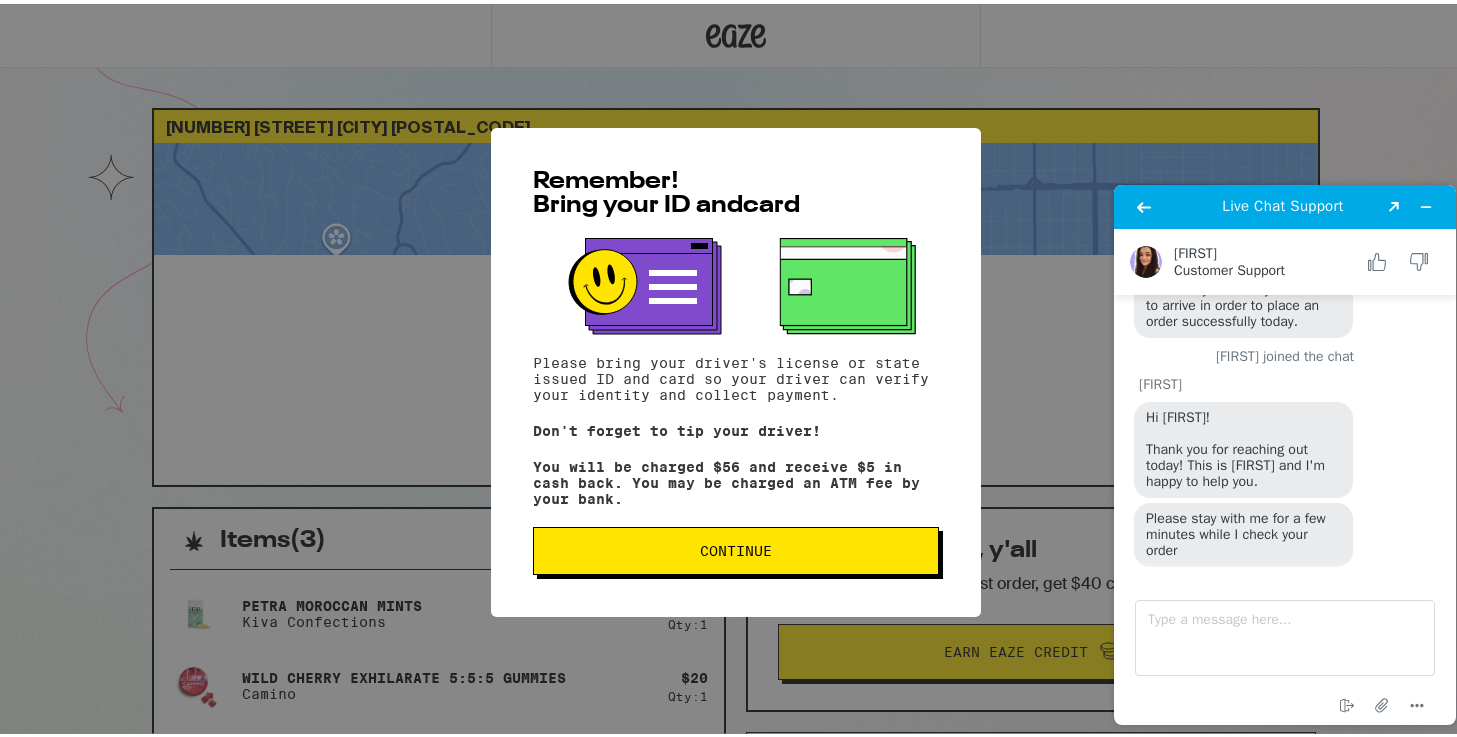 click on "Continue" at bounding box center (736, 547) 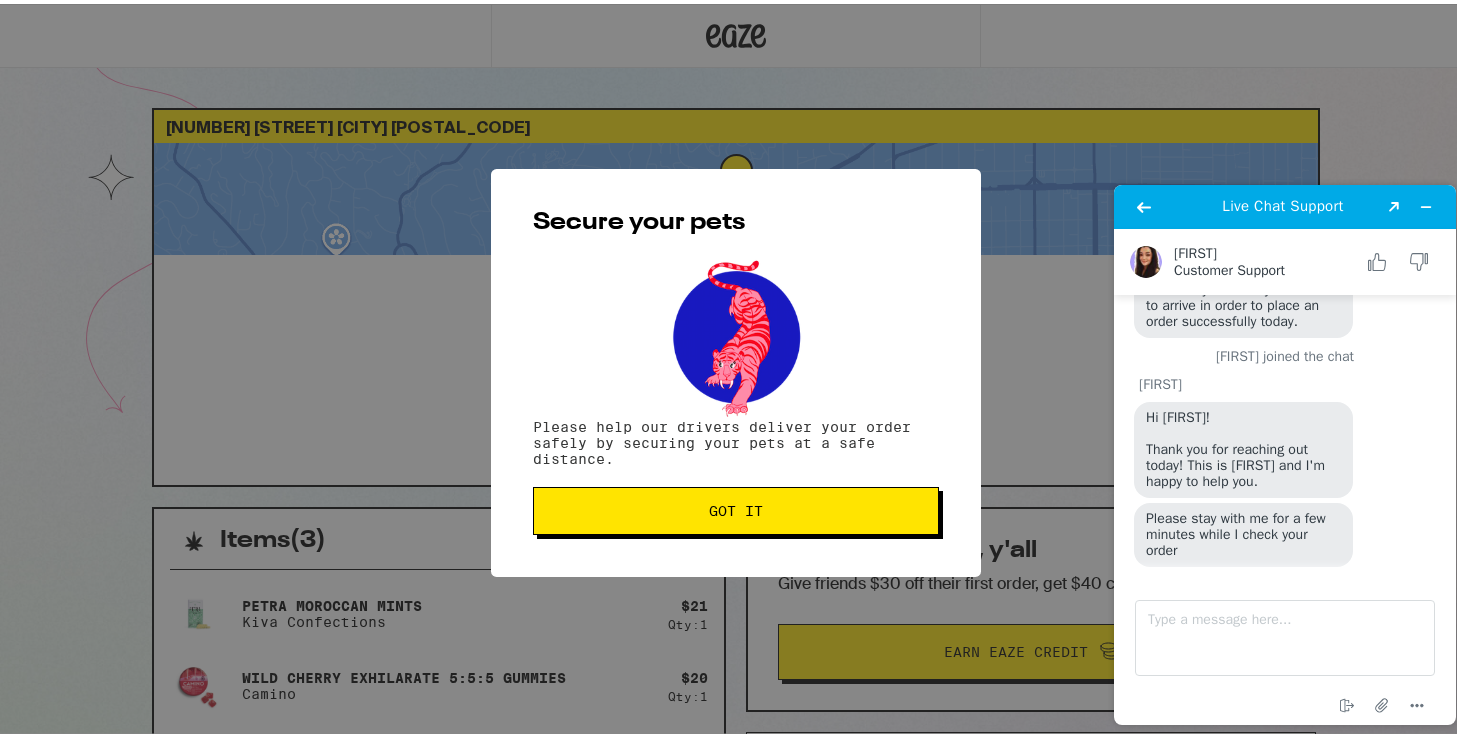 click on "Got it" at bounding box center [736, 507] 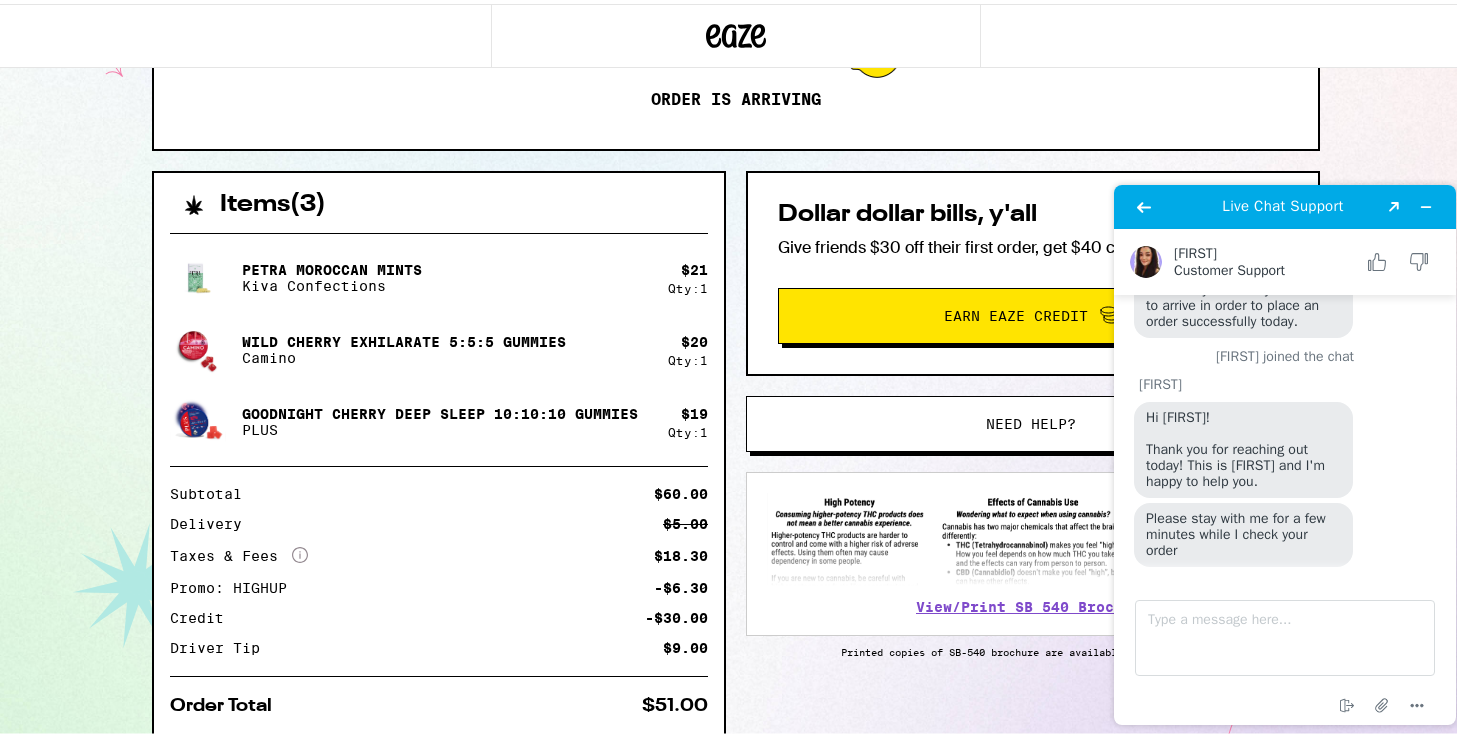 scroll, scrollTop: 0, scrollLeft: 0, axis: both 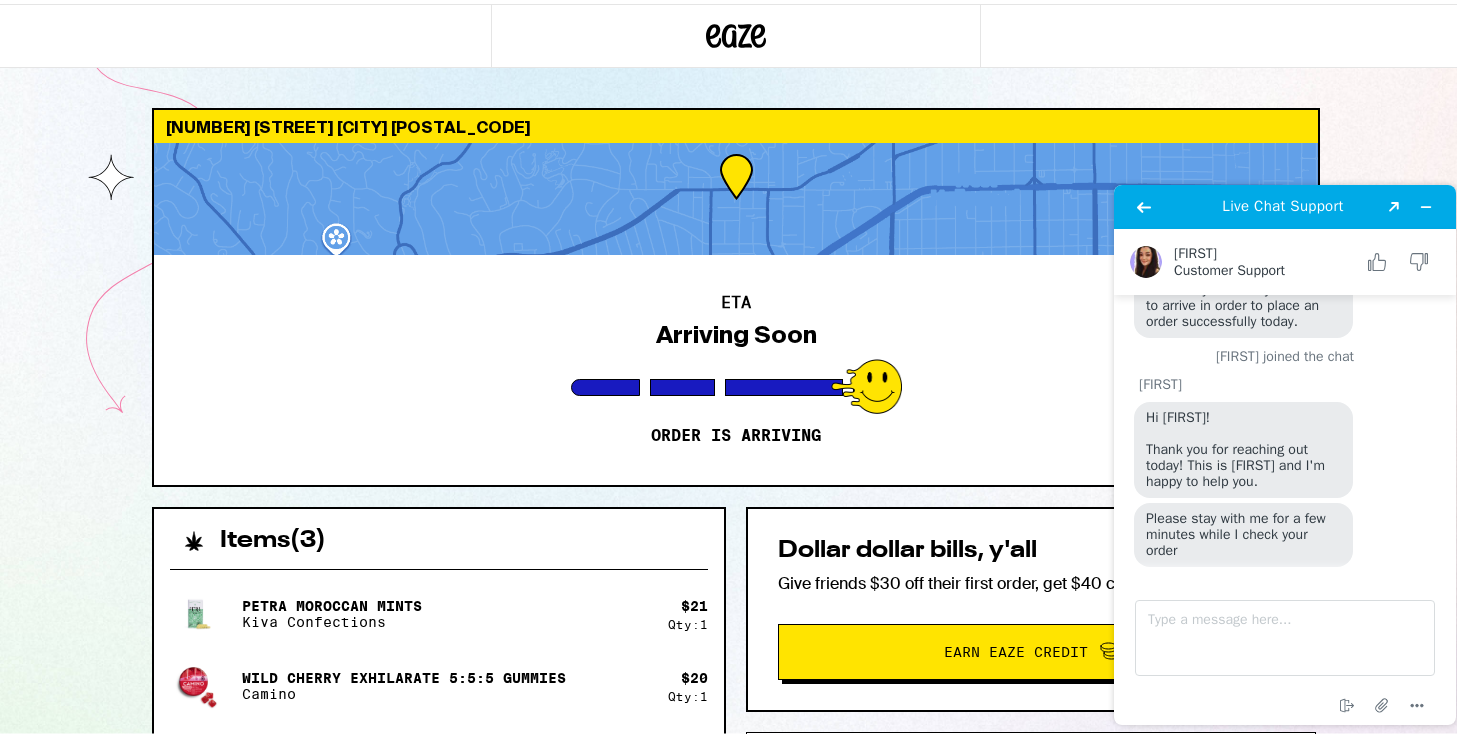 click on "9000 W Sunset Blvd West Hollywood 90069 ETA Arriving Soon Order is arriving  Items  ( 3 ) Petra Moroccan Mints Kiva Confections $ 21 Qty:  1 Wild Cherry Exhilarate 5:5:5 Gummies Camino $ 20 Qty:  1 Goodnight Cherry Deep Sleep 10:10:10 Gummies PLUS $ 19 Qty:  1 Subtotal $60.00 Delivery $5.00 Taxes & Fees More Info $18.30 Promo: HIGHUP -$6.30 Credit -$30.00 Driver Tip $9.00 Order Total $51.00 Your card will be charged $56, and you’ll receive $5 in change  Items  ( 3 ) Petra Moroccan Mints Kiva Confections $ 21 Qty:  1 Wild Cherry Exhilarate 5:5:5 Gummies Camino $ 20 Qty:  1 Goodnight Cherry Deep Sleep 10:10:10 Gummies PLUS $ 19 Qty:  1 Subtotal $60.00 Delivery $5.00 Taxes & Fees More Info $18.30 Promo: HIGHUP -$6.30 Credit -$30.00 Driver Tip $9.00 Order Total $51.00 Your card will be charged $56, and you’ll receive $5 in change Dollar dollar bills, y'all Give friends $30 off their first order, get $40 credit for yourself! Earn Eaze Credit Need help? View/Print SB 540 Brochure" at bounding box center [736, 617] 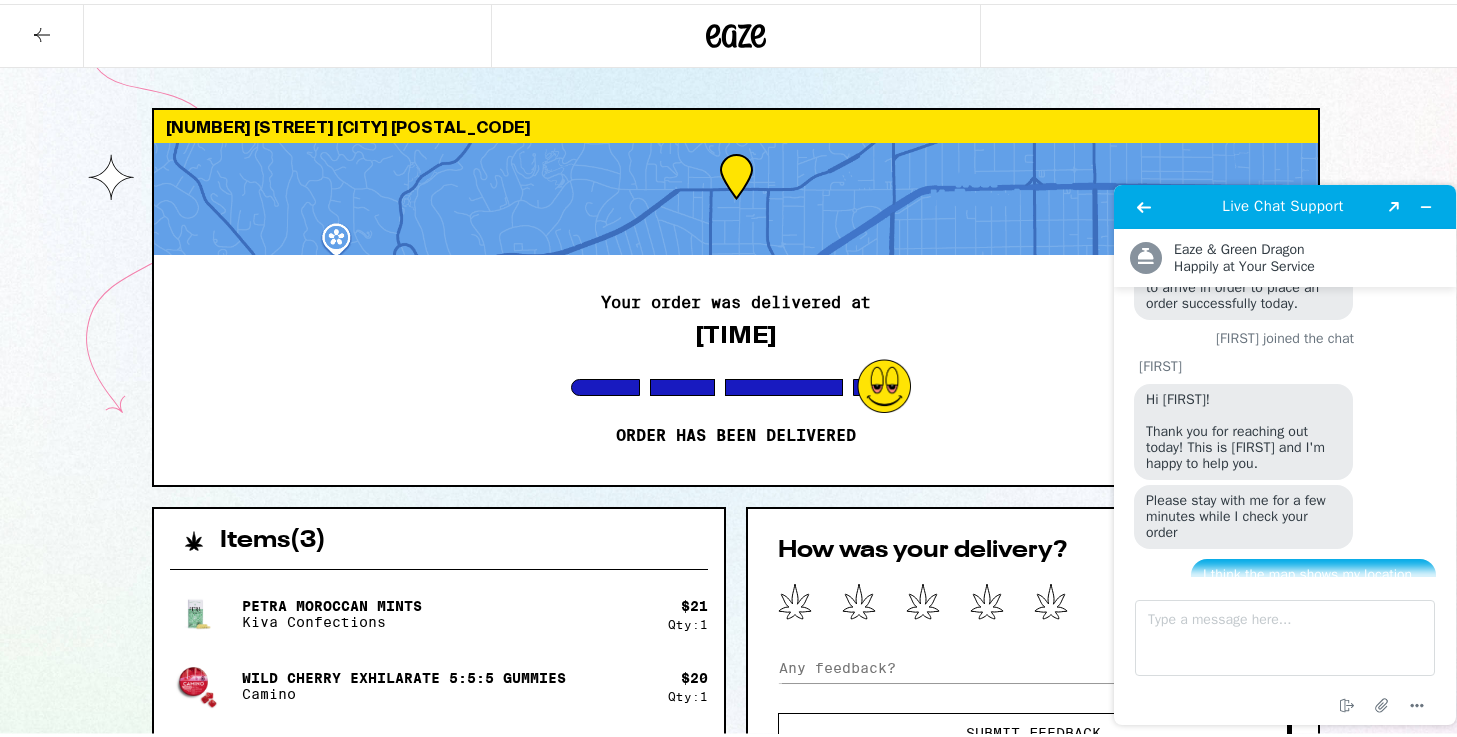 scroll, scrollTop: 793, scrollLeft: 0, axis: vertical 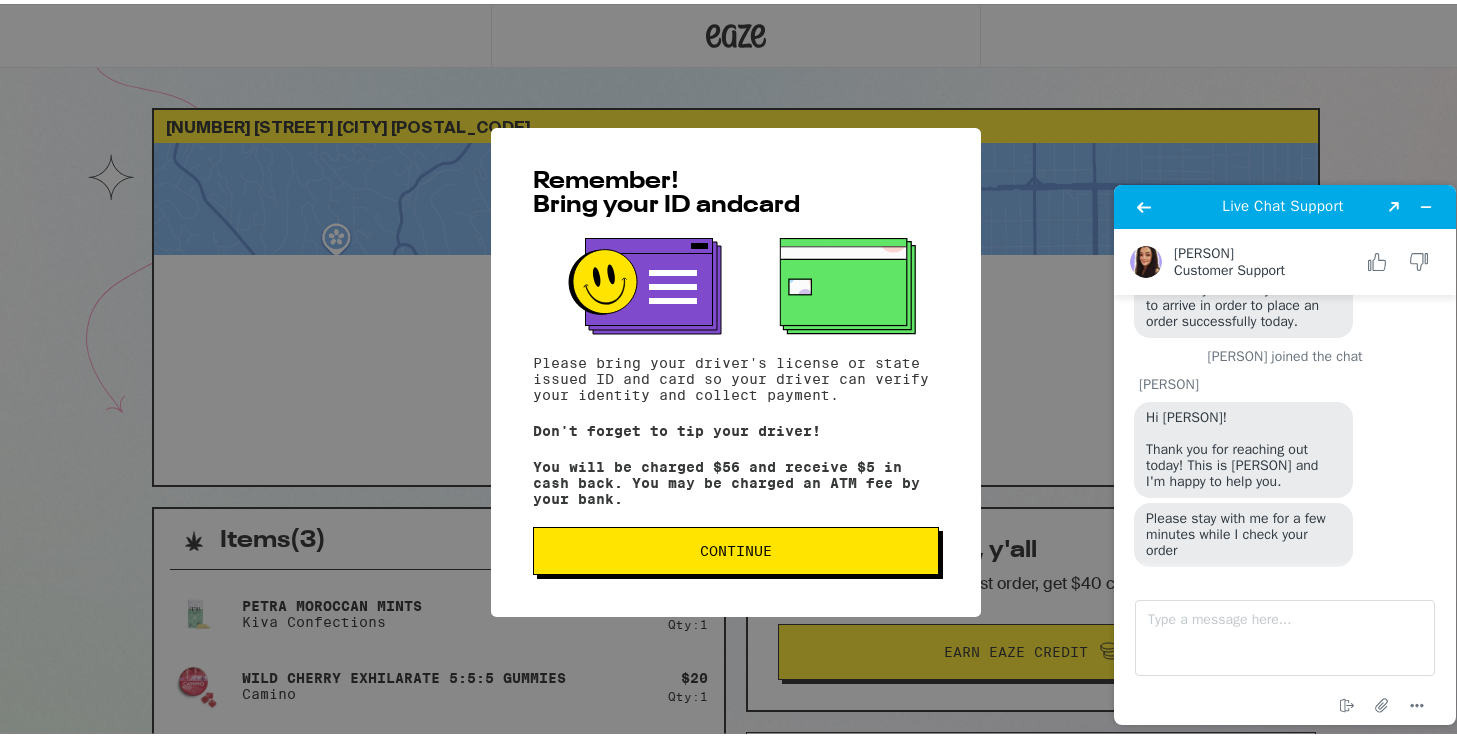click on "Continue" at bounding box center [736, 547] 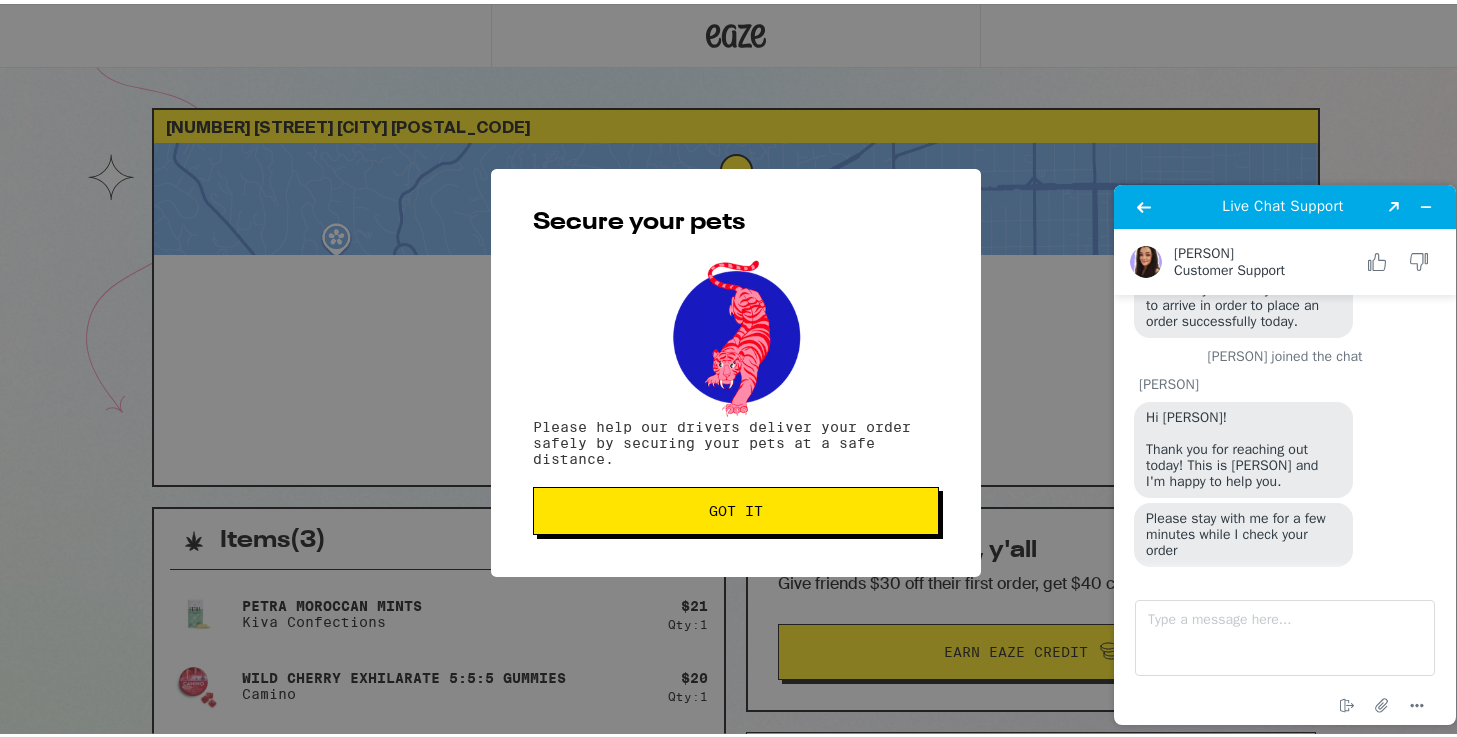 click on "Got it" at bounding box center [736, 507] 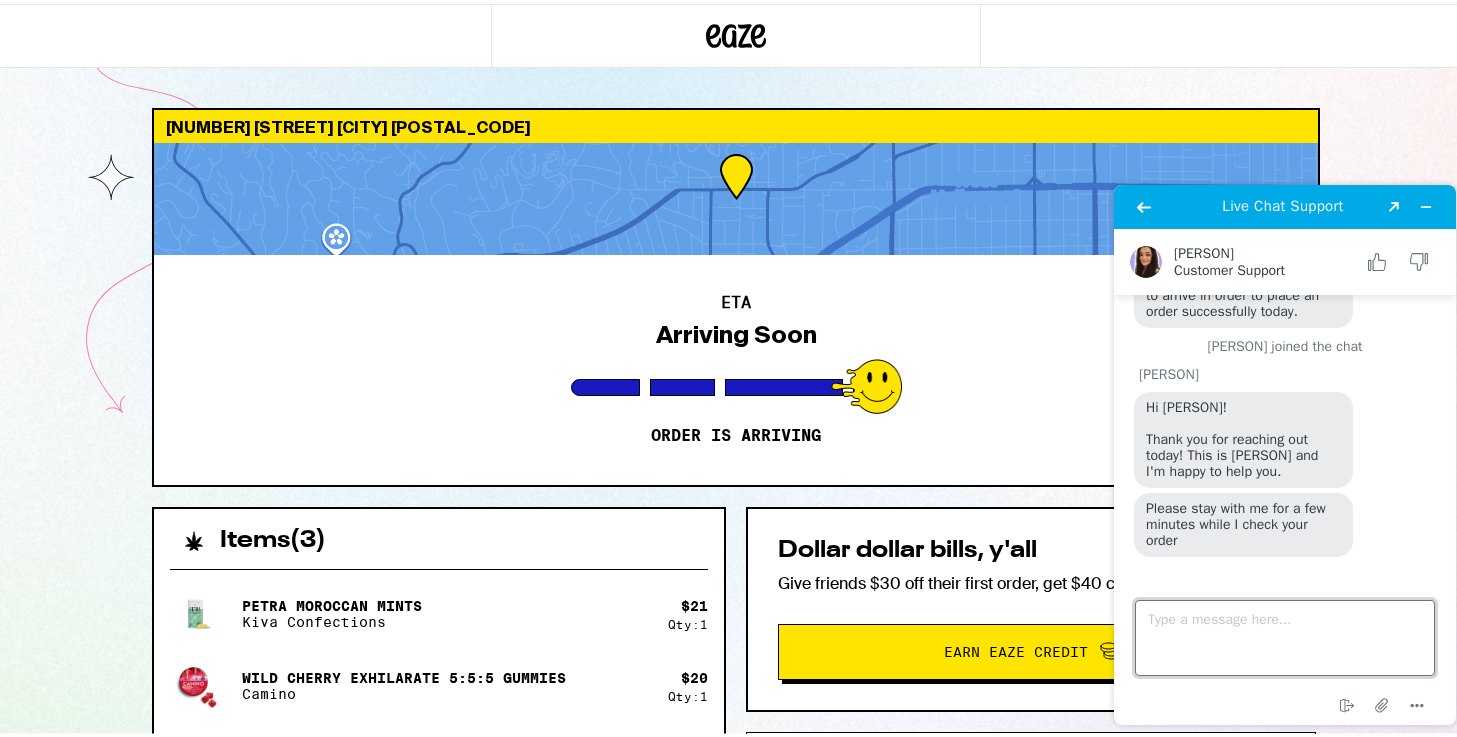 click on "Type a message here..." at bounding box center [1285, 637] 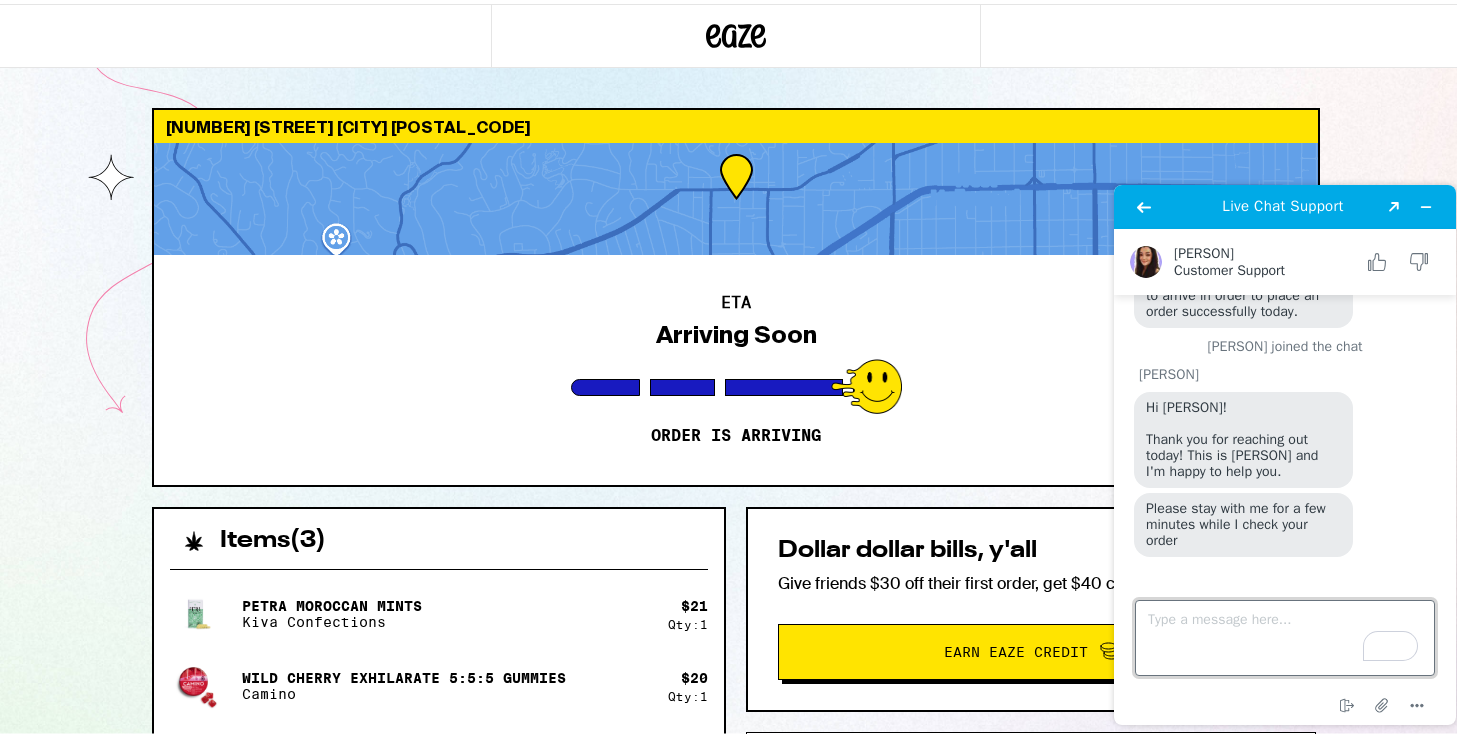 click on "Type a message here..." at bounding box center [1285, 637] 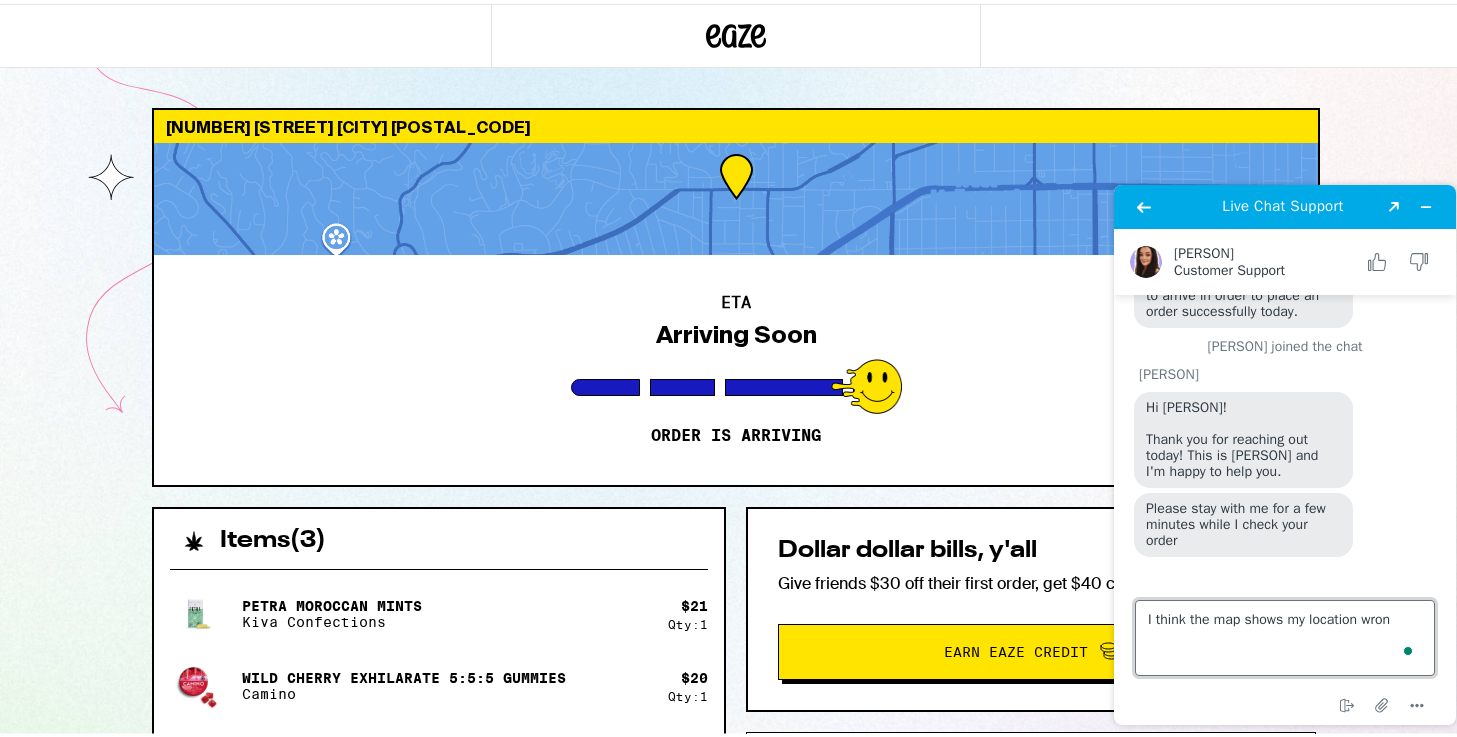 type on "I think the map shows my location wrong" 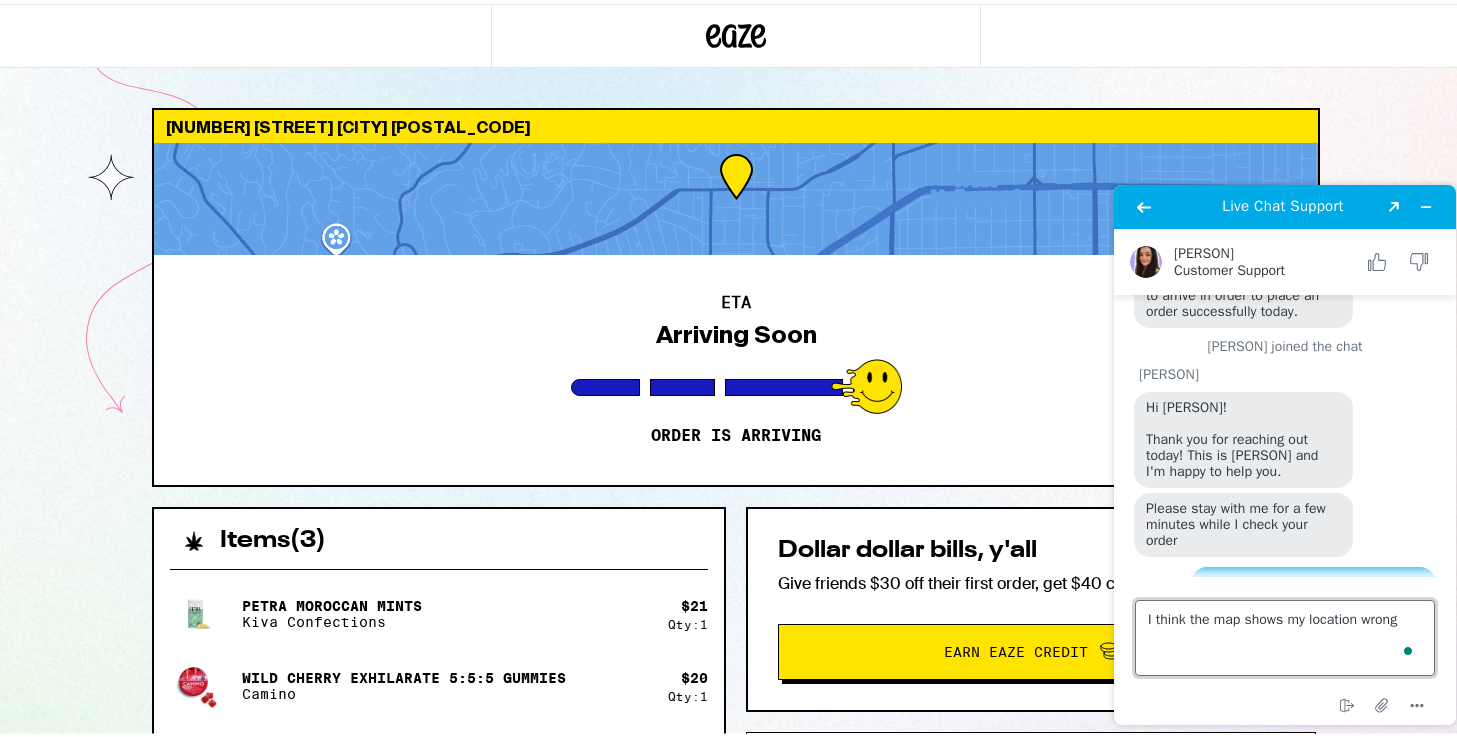 scroll, scrollTop: 325, scrollLeft: 0, axis: vertical 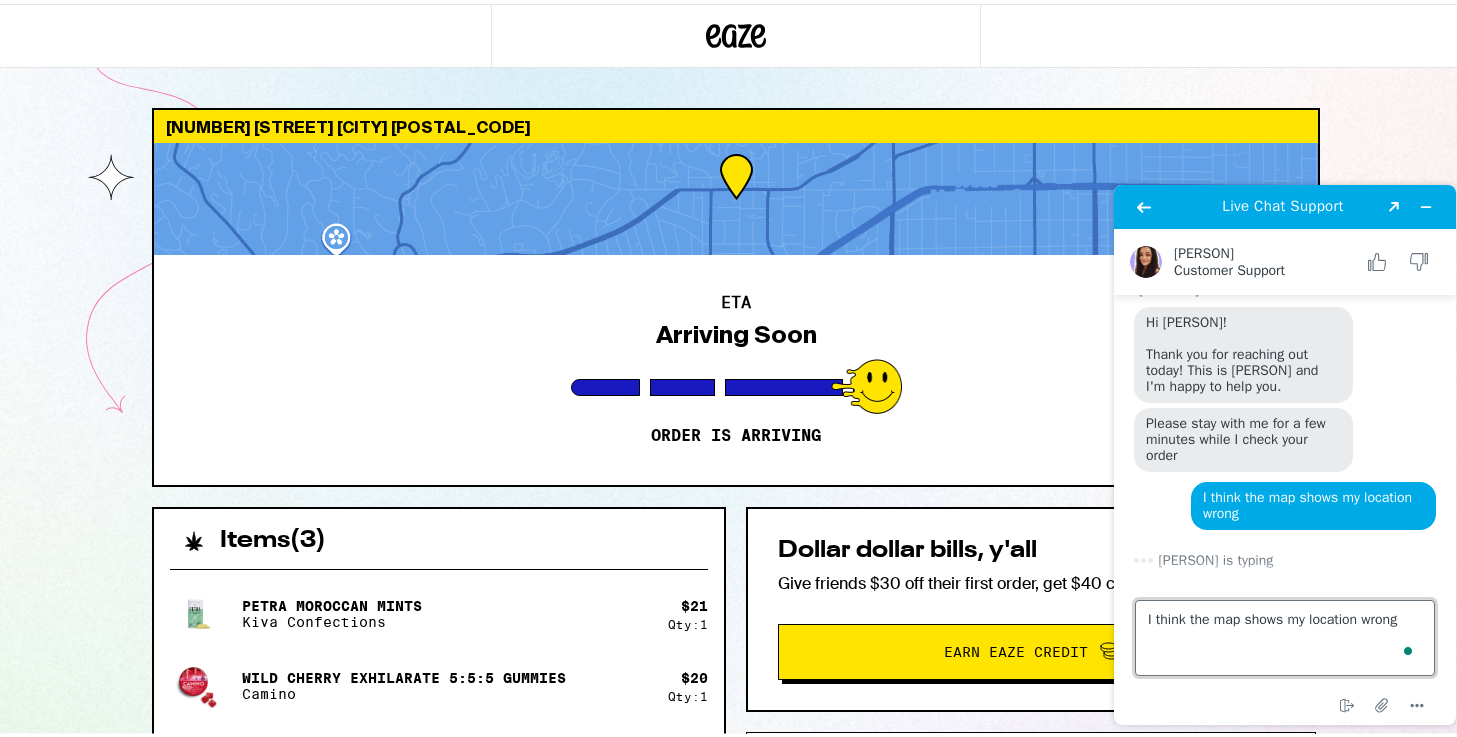type 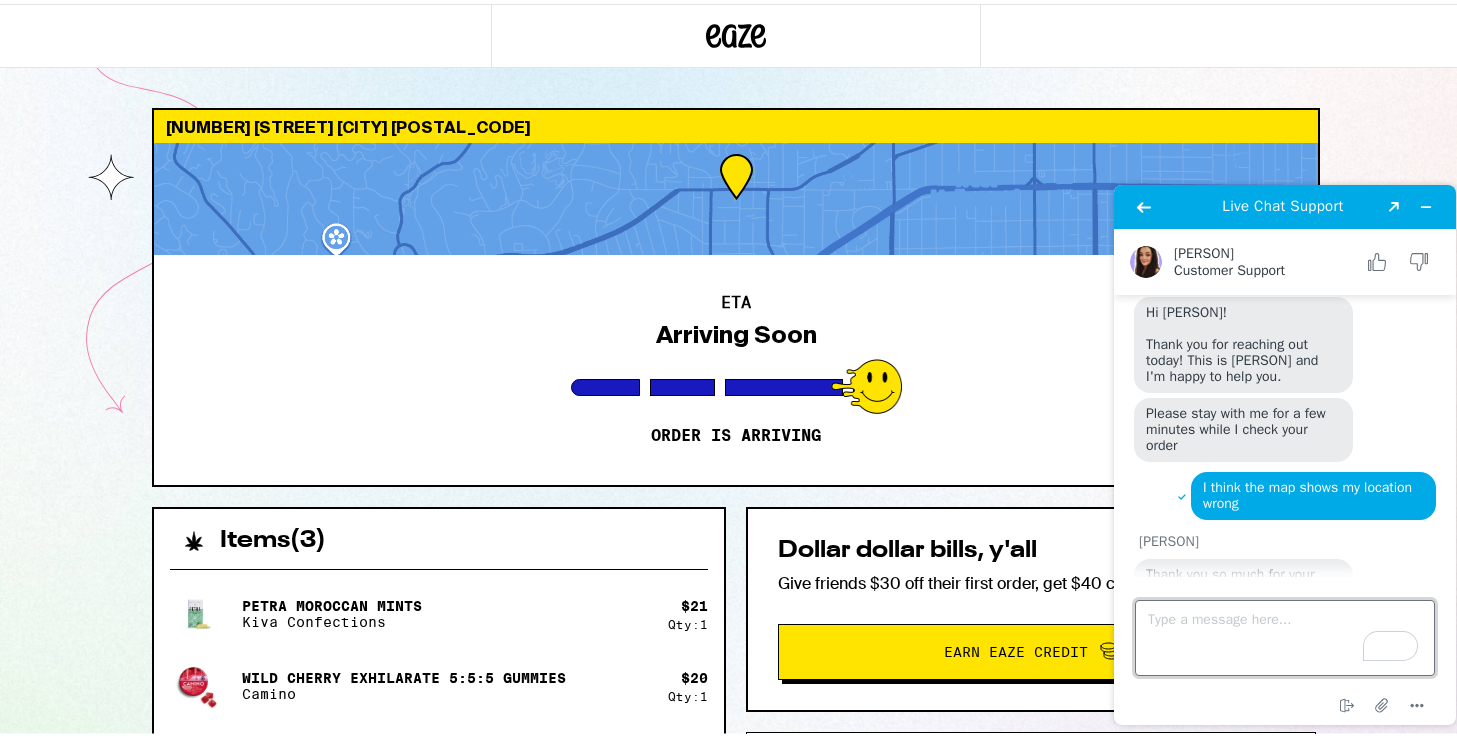 scroll, scrollTop: 437, scrollLeft: 0, axis: vertical 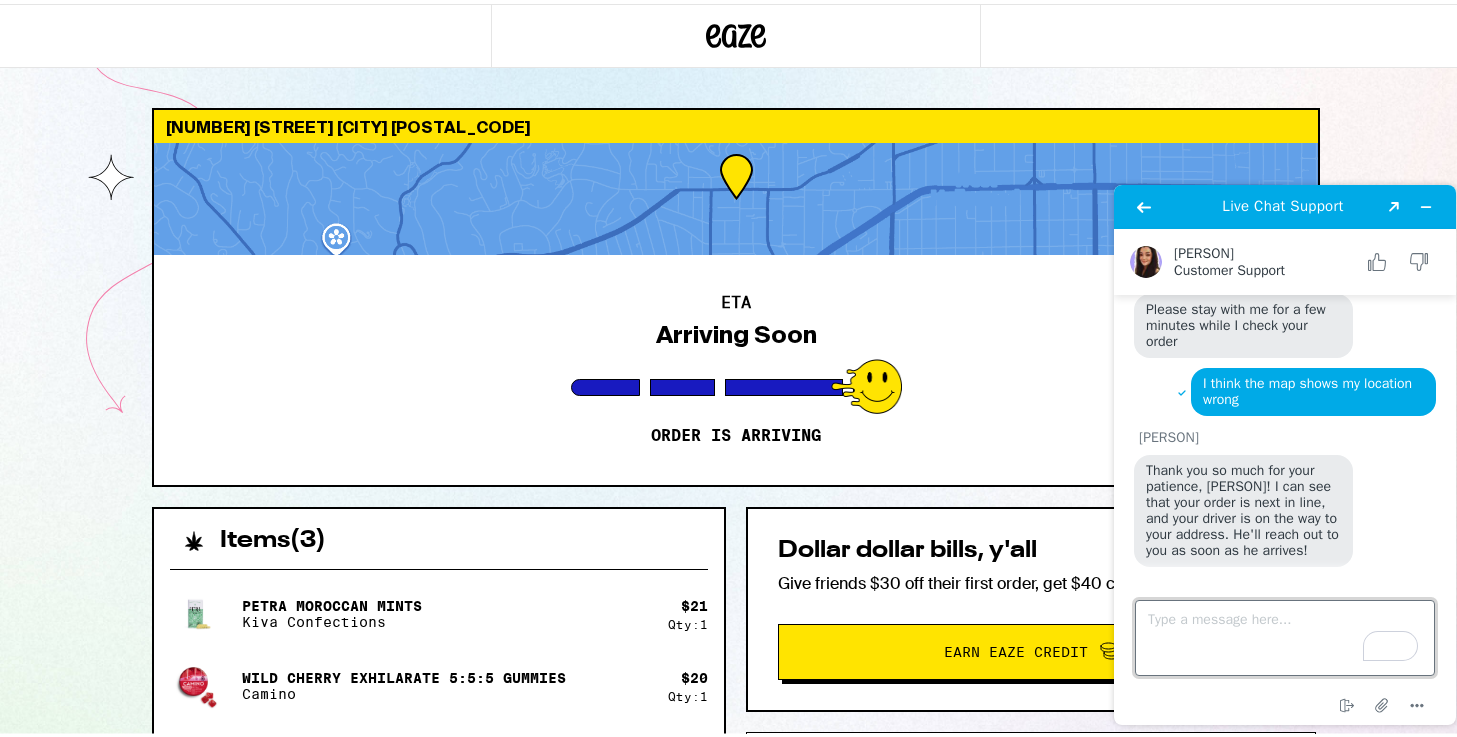 click on "Type a message here..." at bounding box center [1285, 637] 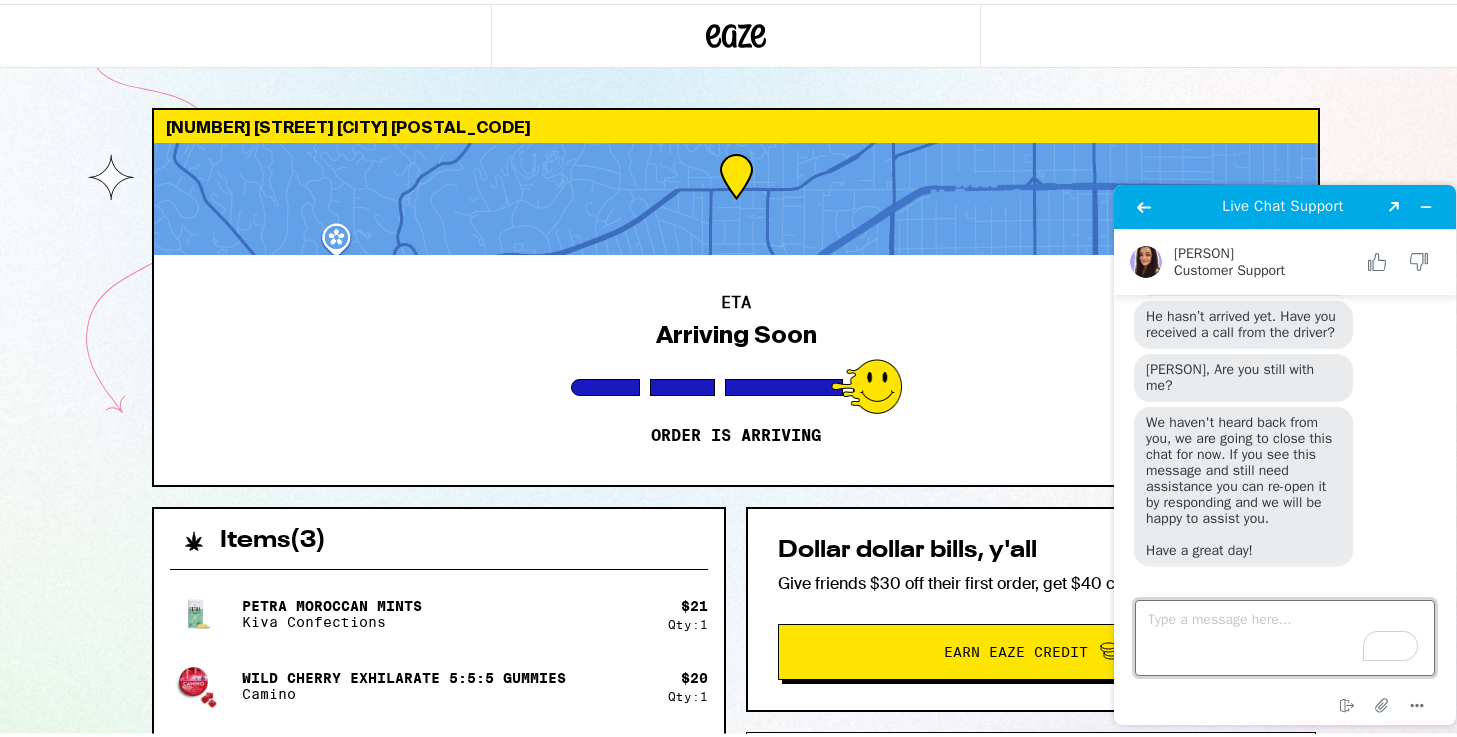 scroll, scrollTop: 801, scrollLeft: 0, axis: vertical 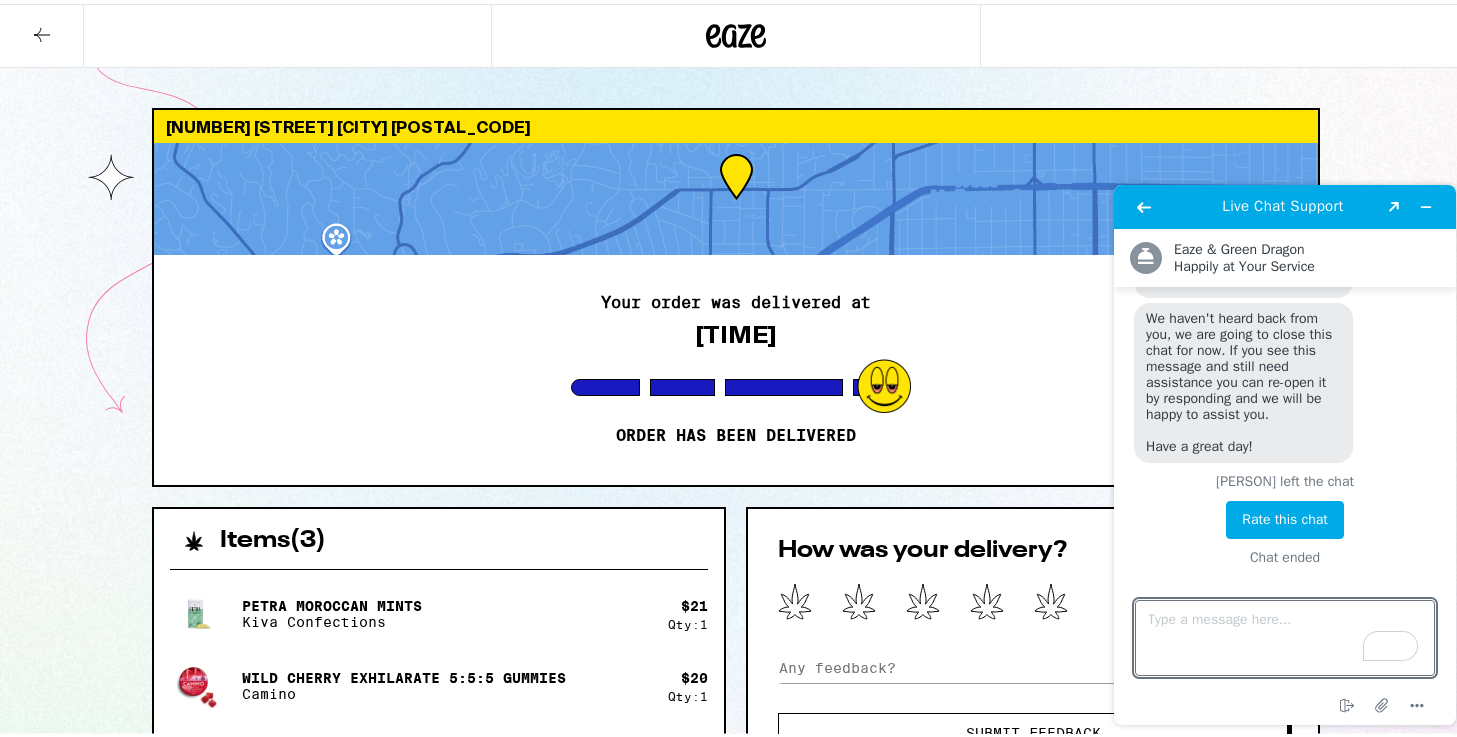 click on "Rate this chat" at bounding box center [1285, 519] 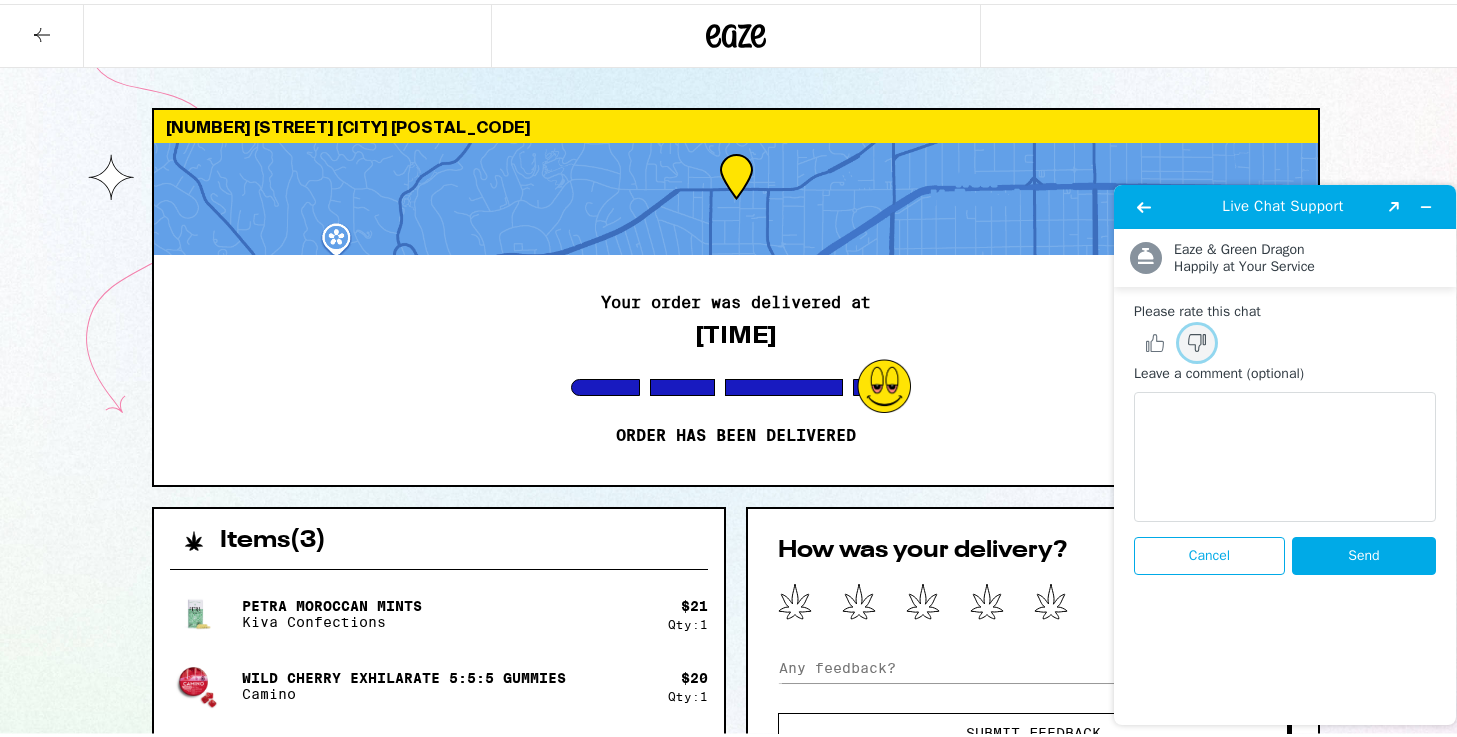 click 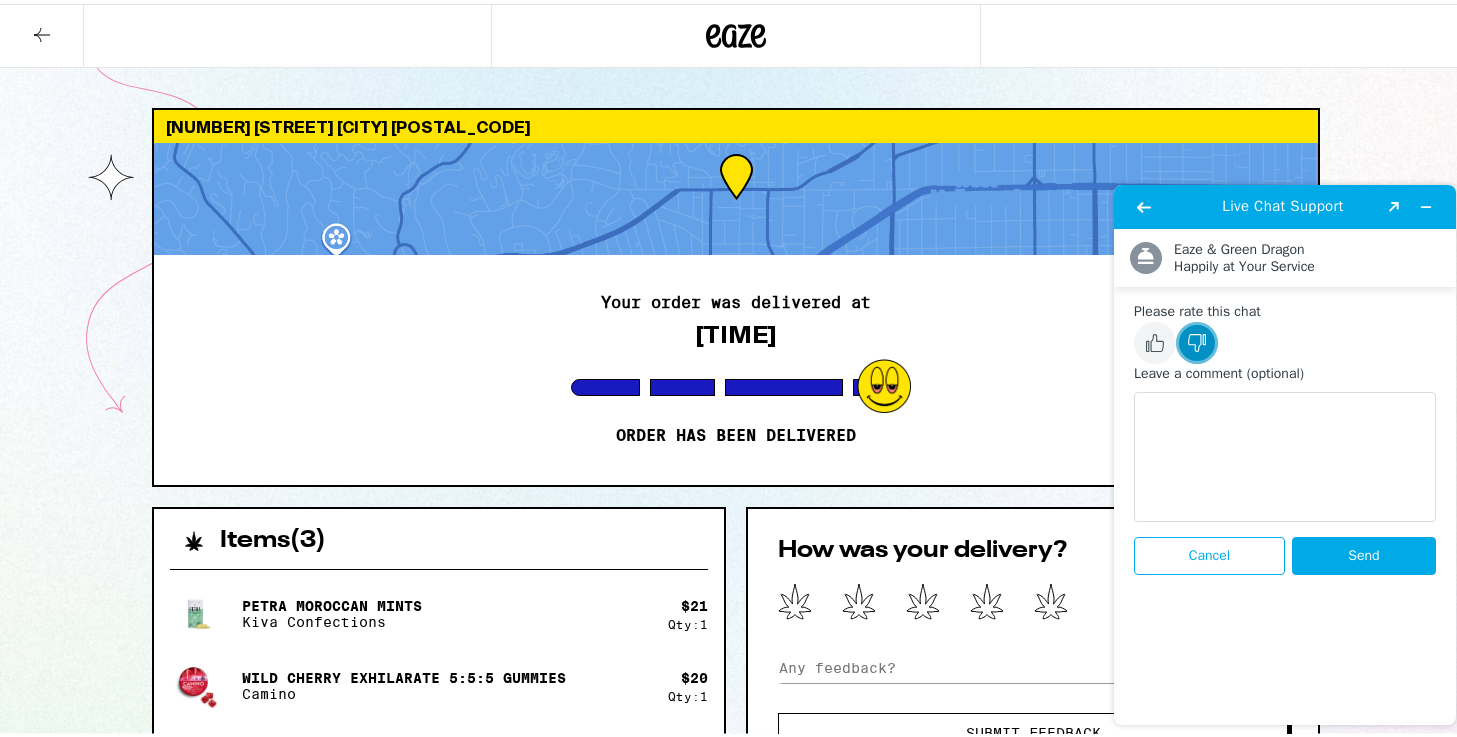 drag, startPoint x: 1198, startPoint y: 349, endPoint x: 1163, endPoint y: 351, distance: 35.057095 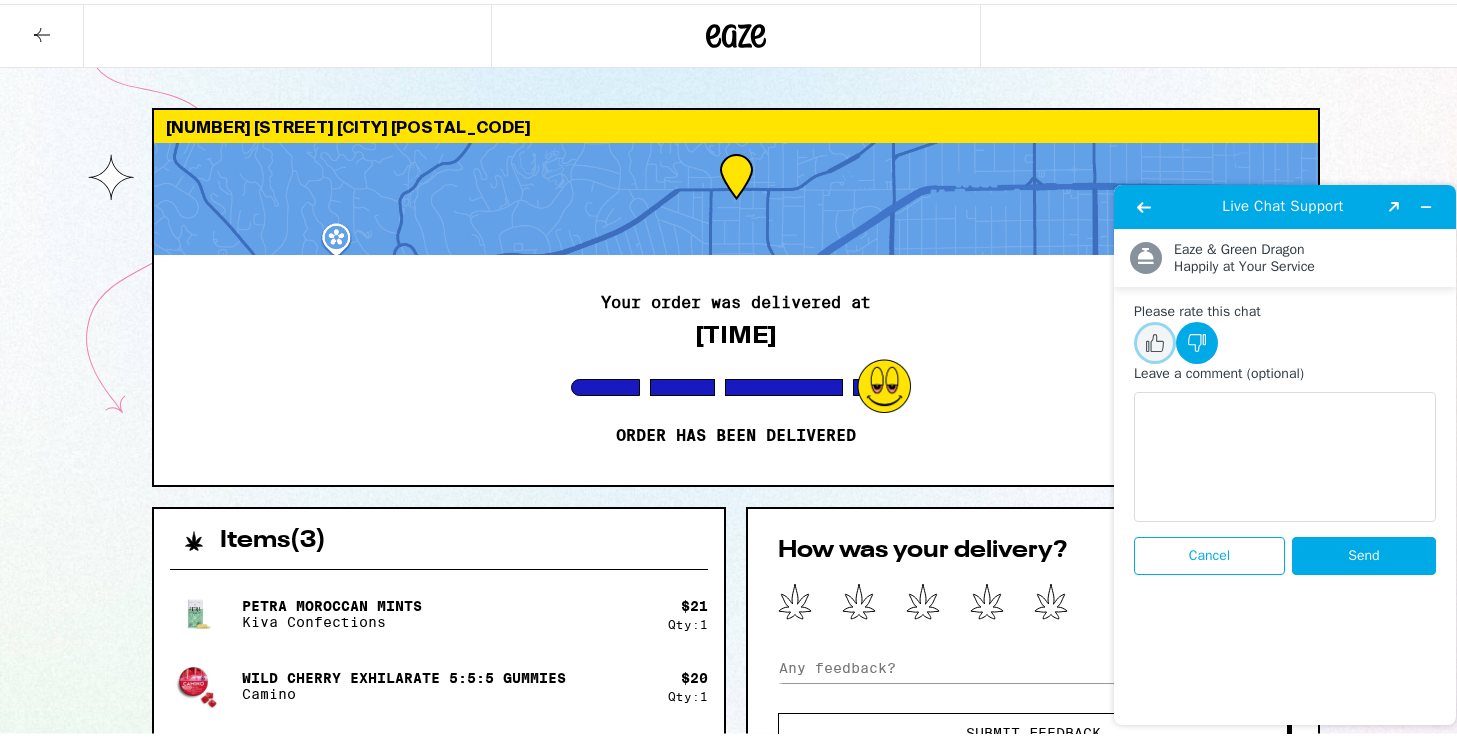 click at bounding box center (1155, 342) 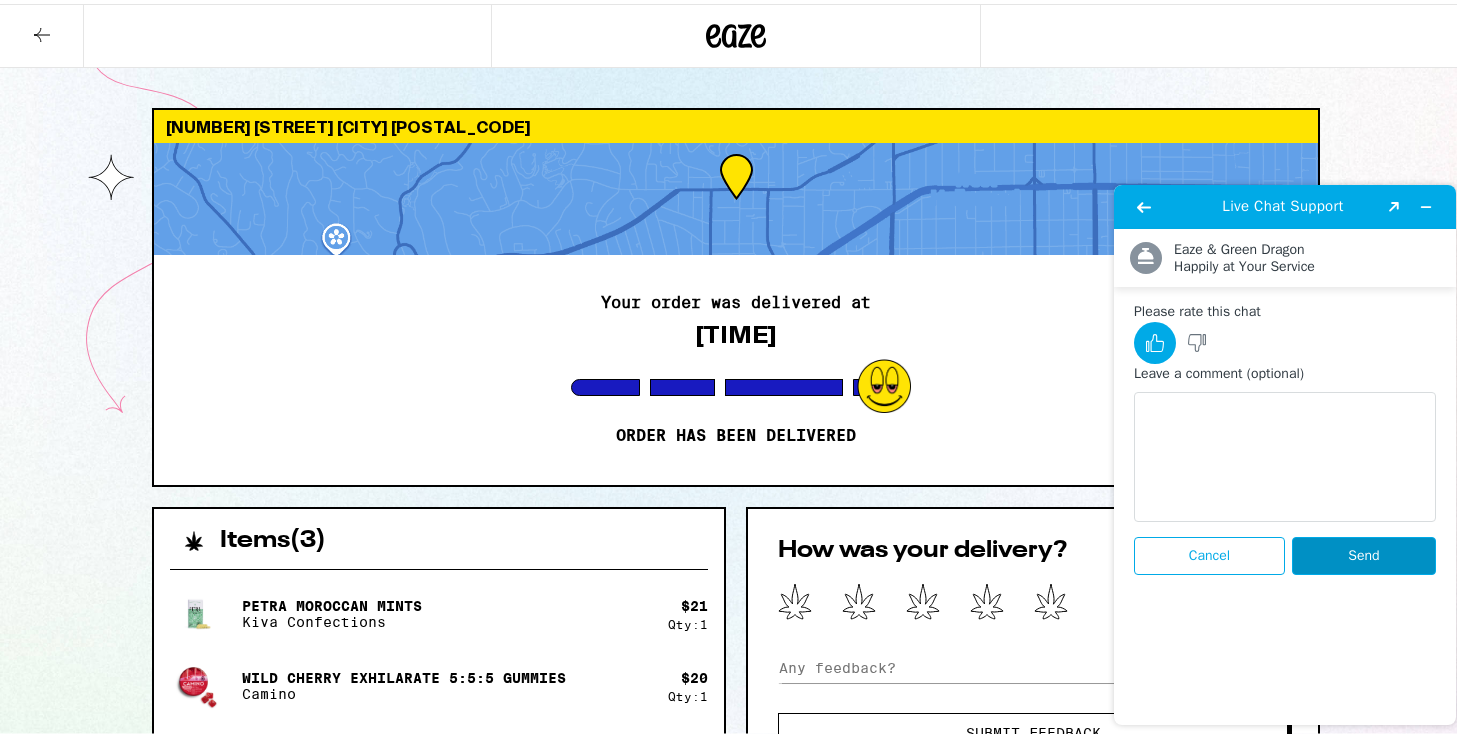 click on "Send" at bounding box center (1364, 555) 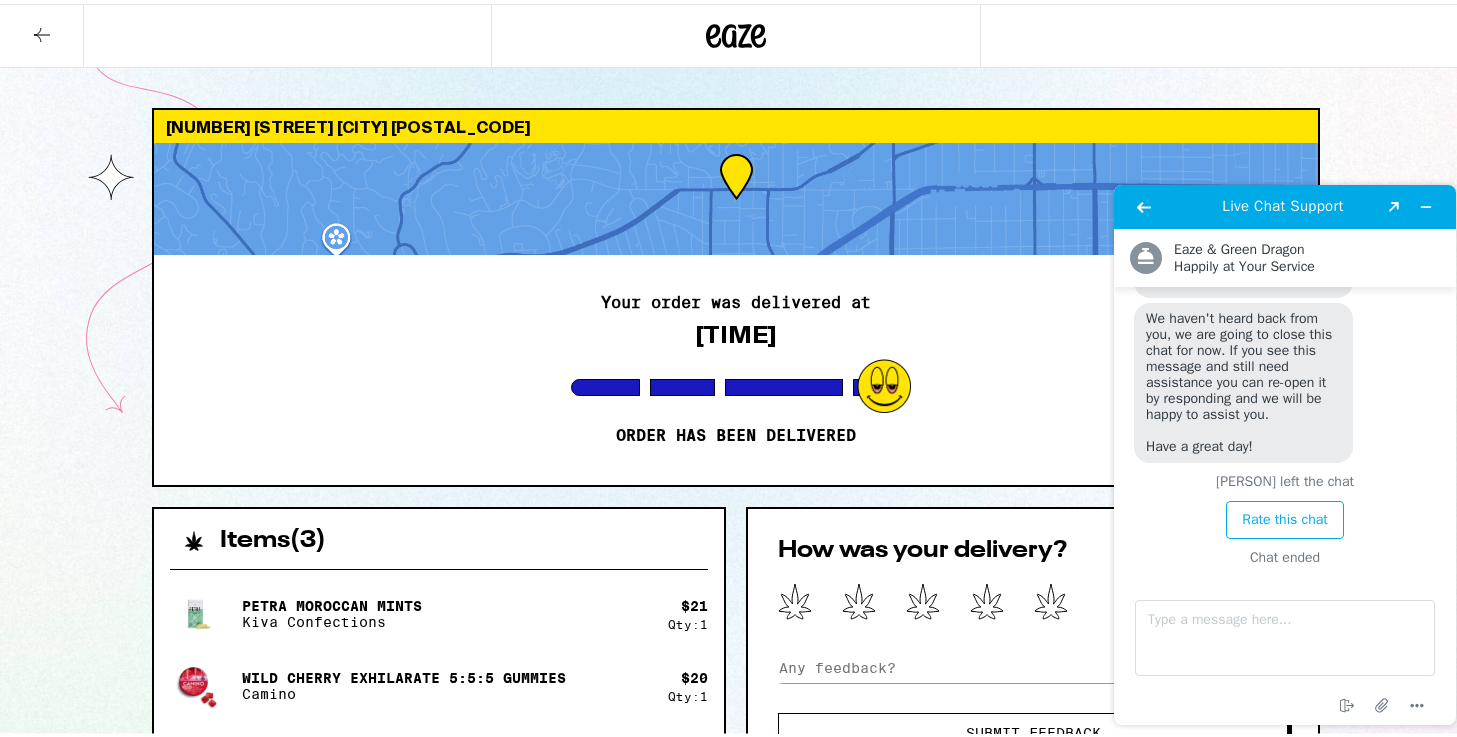 scroll, scrollTop: 753, scrollLeft: 0, axis: vertical 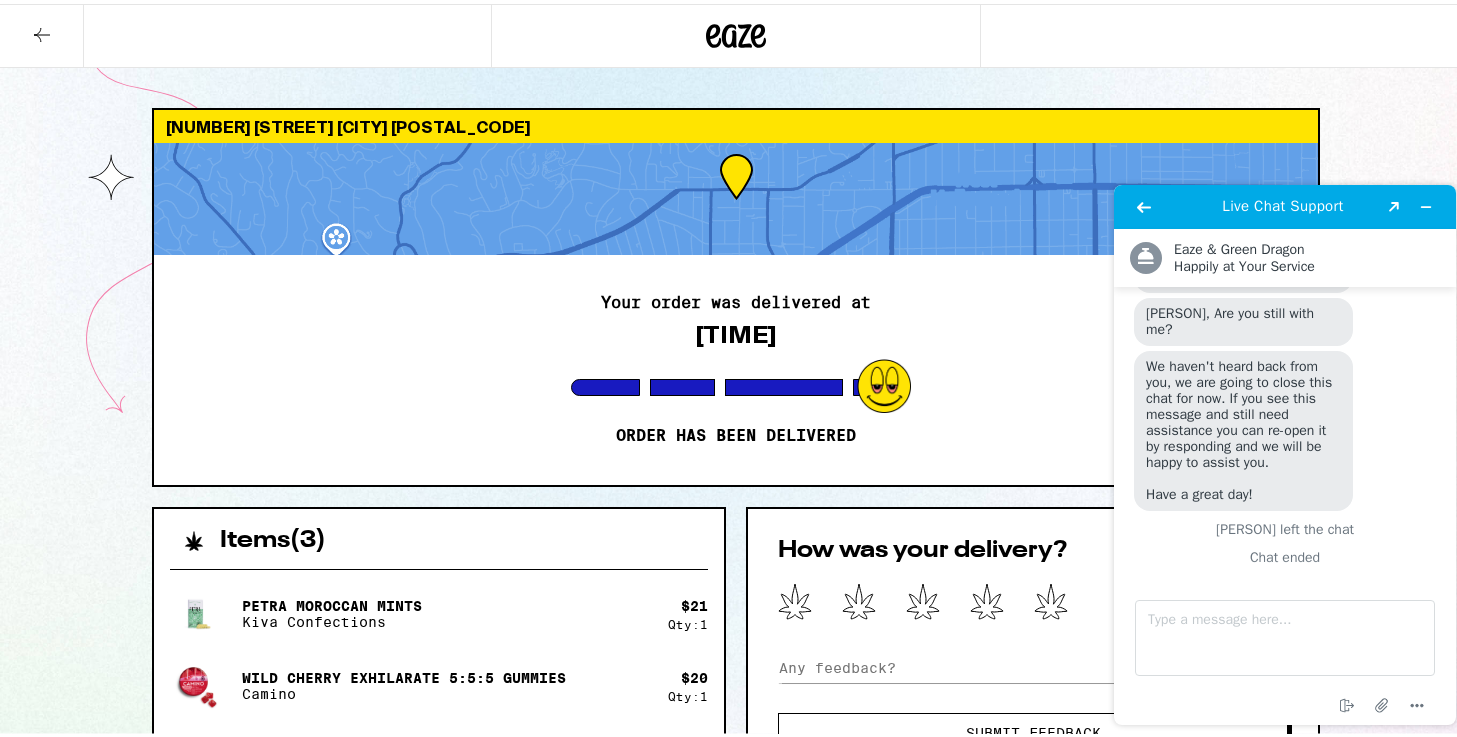 click on "Your order was delivered at [TIME] Order has been delivered" at bounding box center [736, 366] 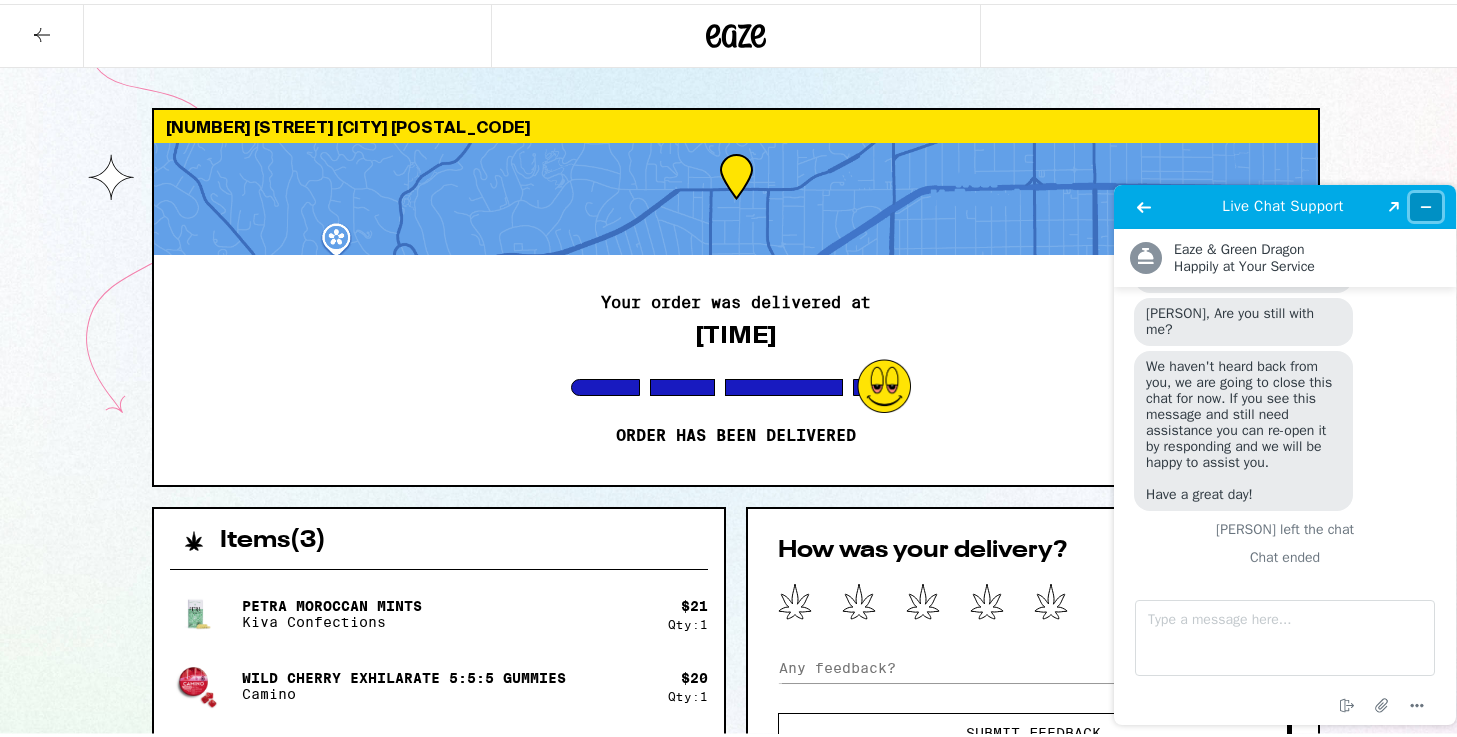 click 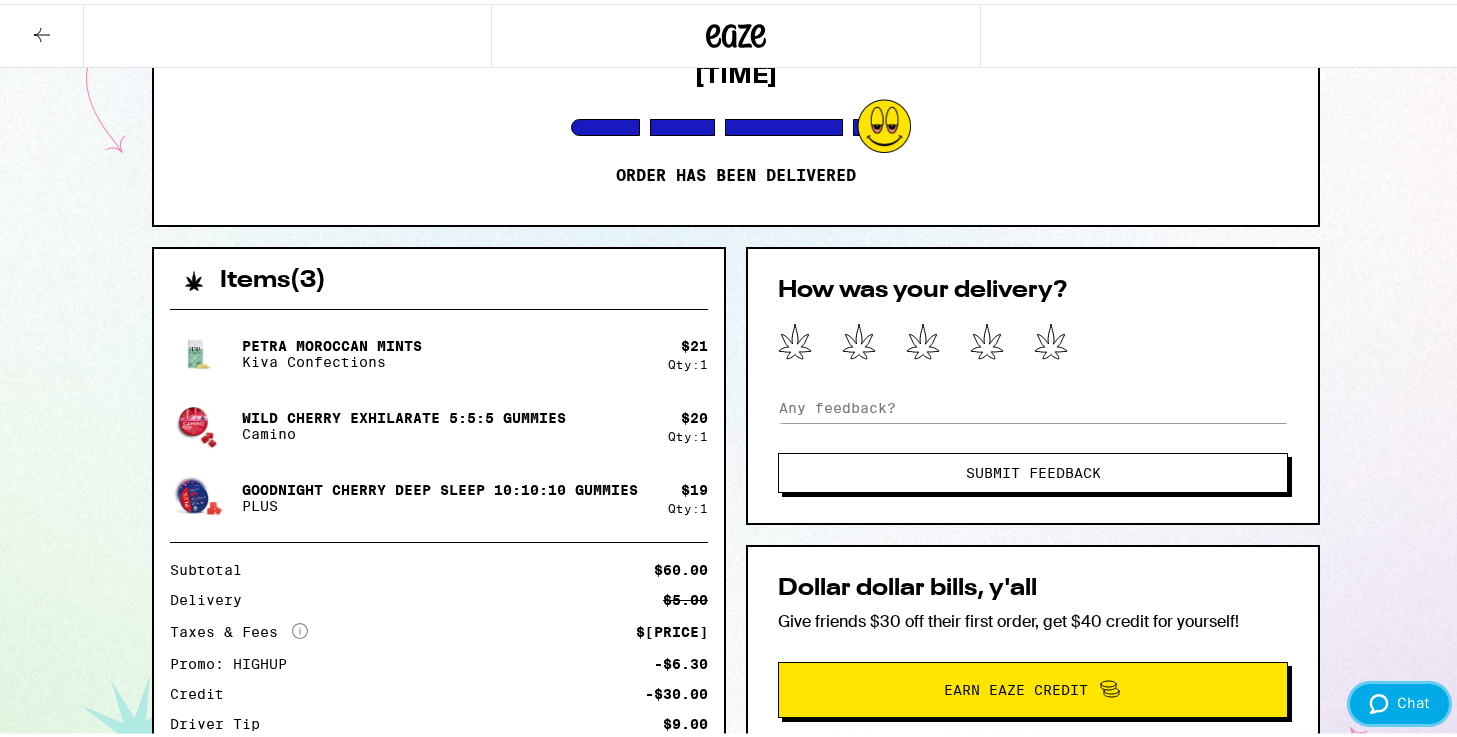 scroll, scrollTop: 269, scrollLeft: 0, axis: vertical 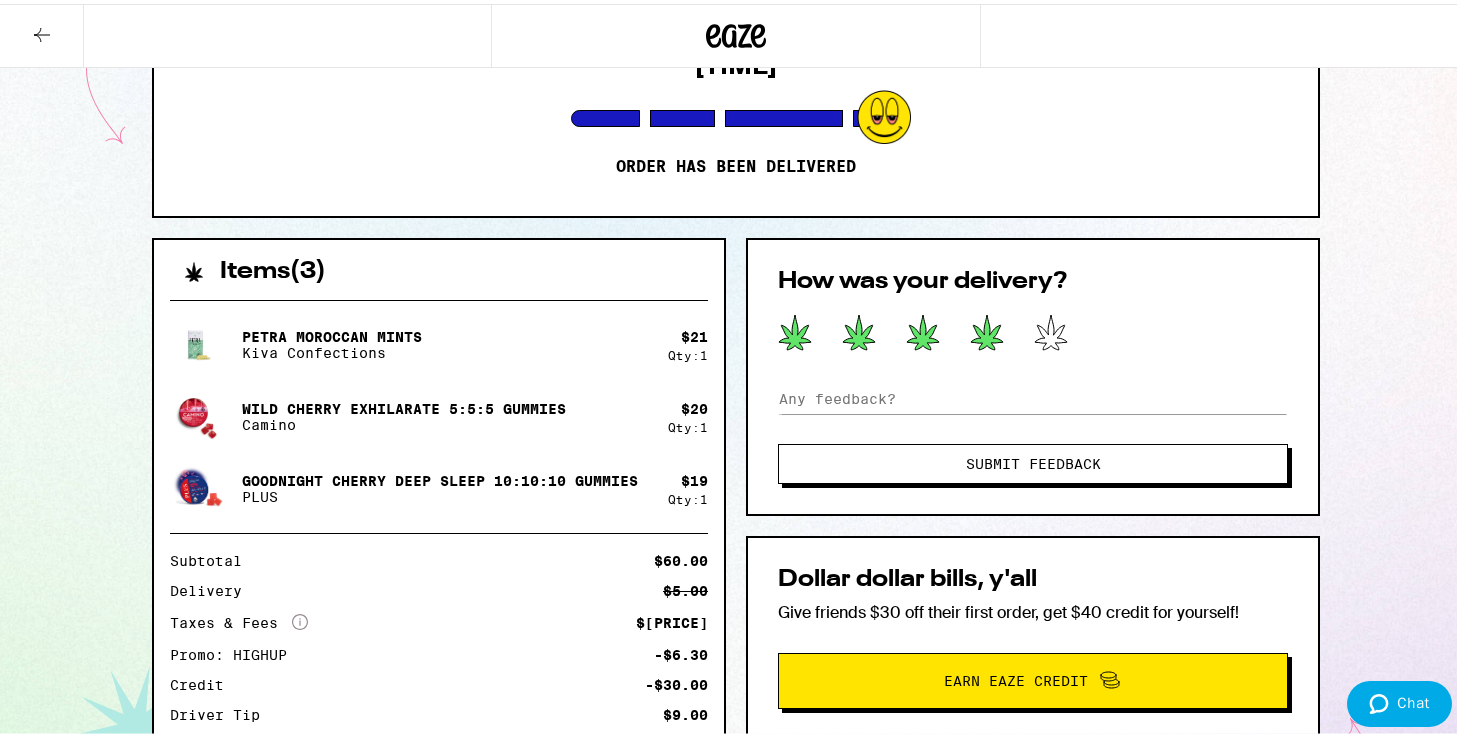 click 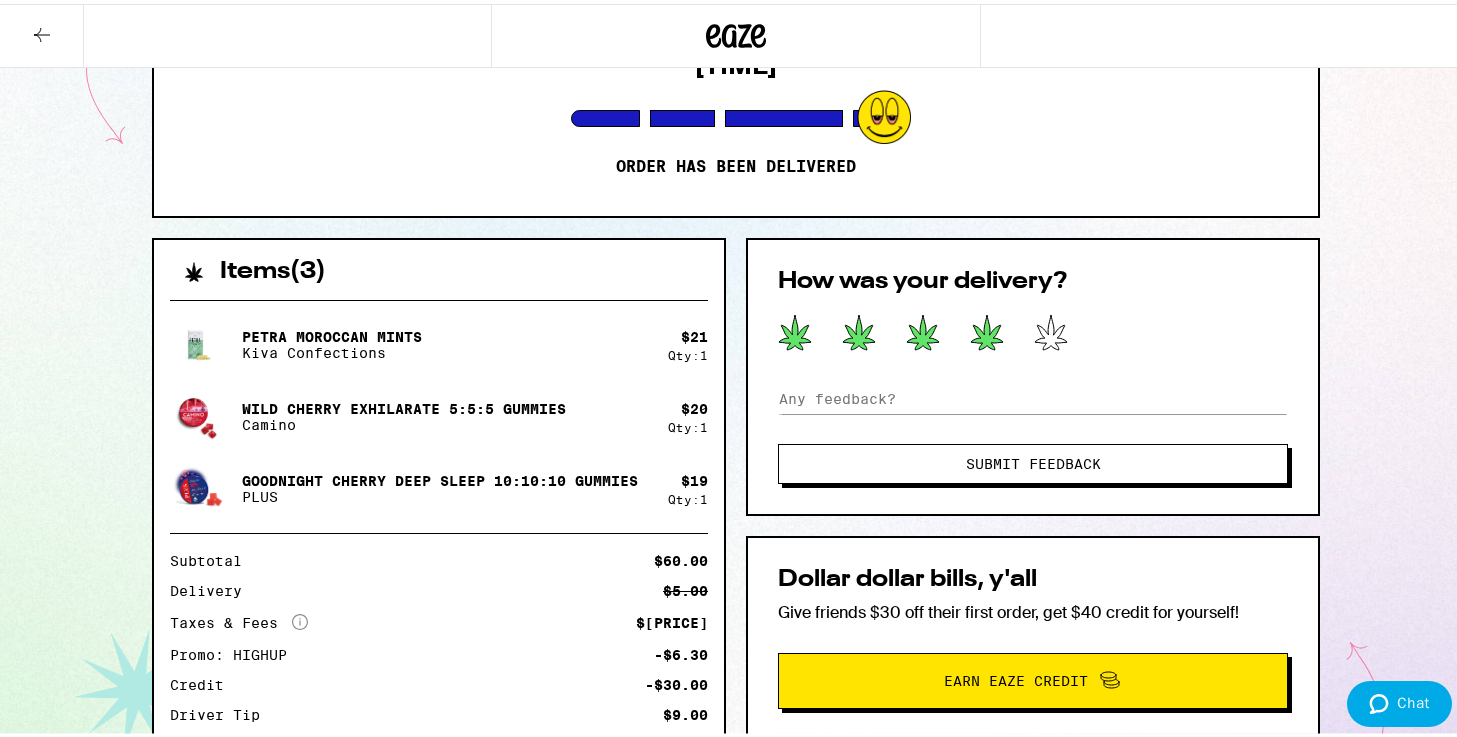 click on "Submit Feedback" at bounding box center (1033, 430) 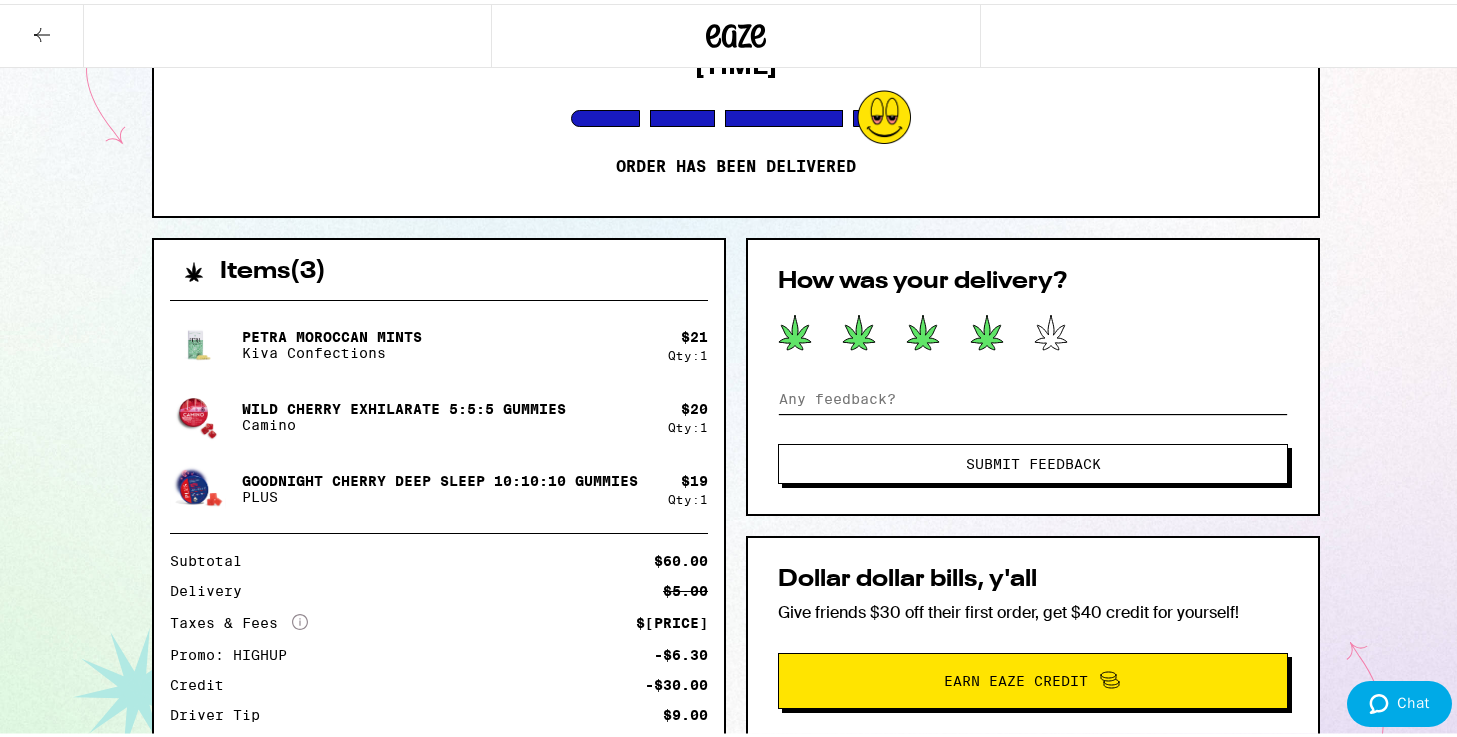 click at bounding box center [1033, 395] 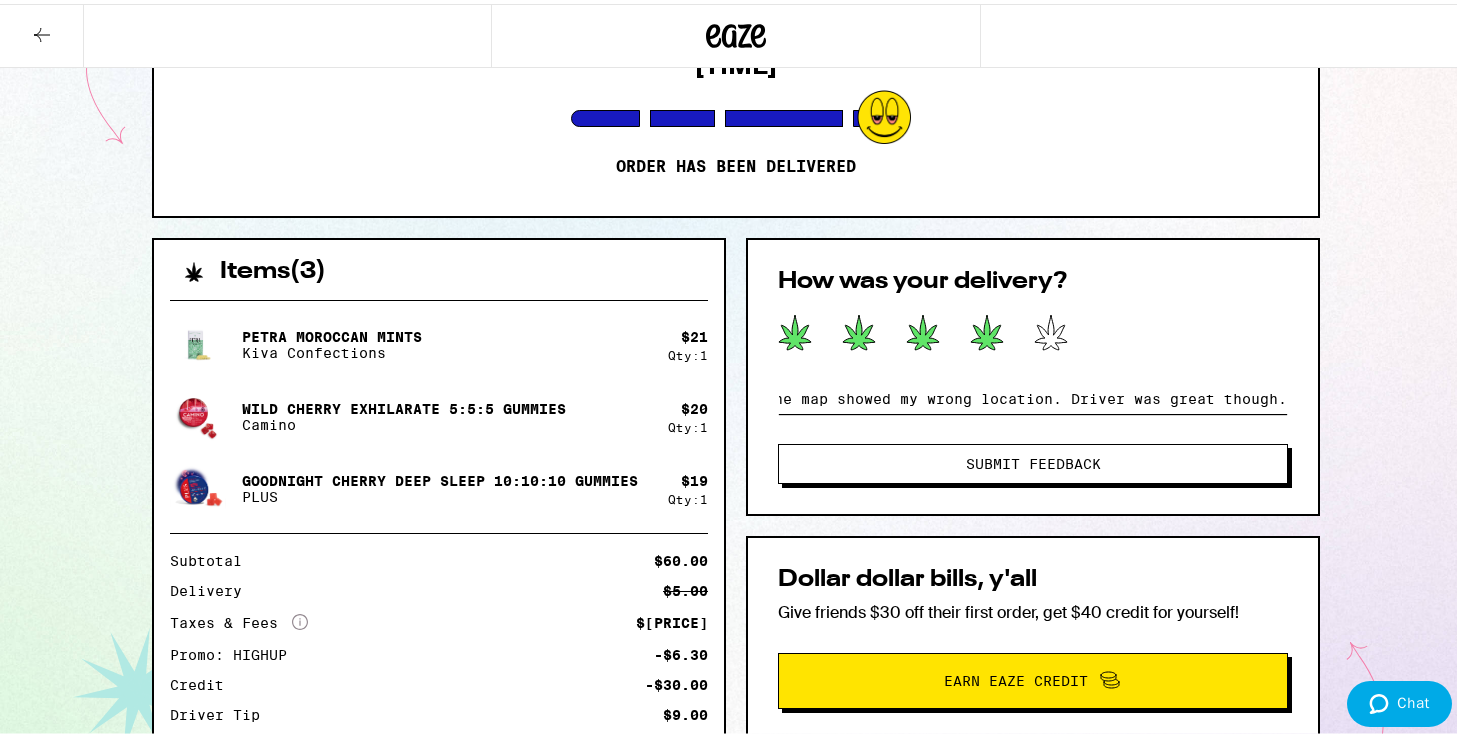 scroll, scrollTop: 0, scrollLeft: 7, axis: horizontal 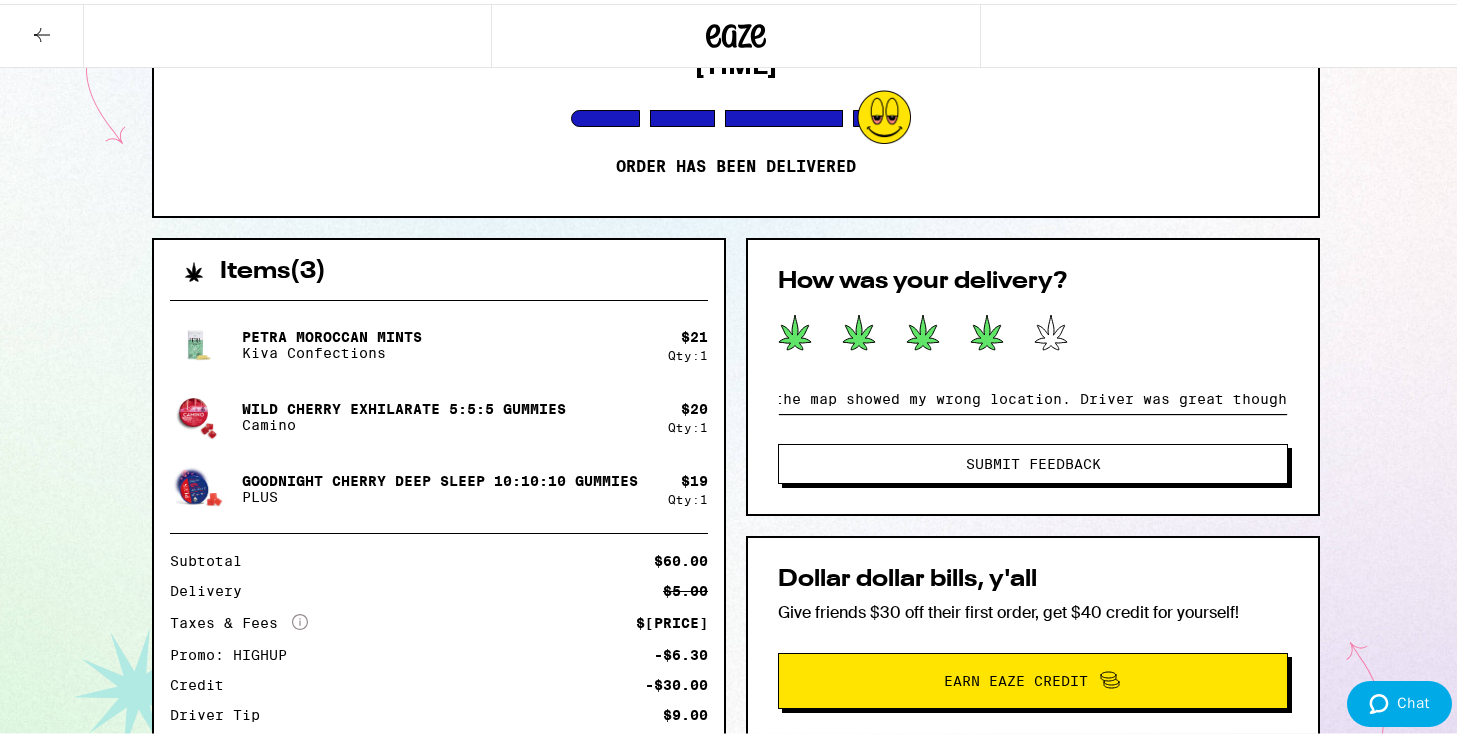 type on "the map showed my wrong location. Driver was great though" 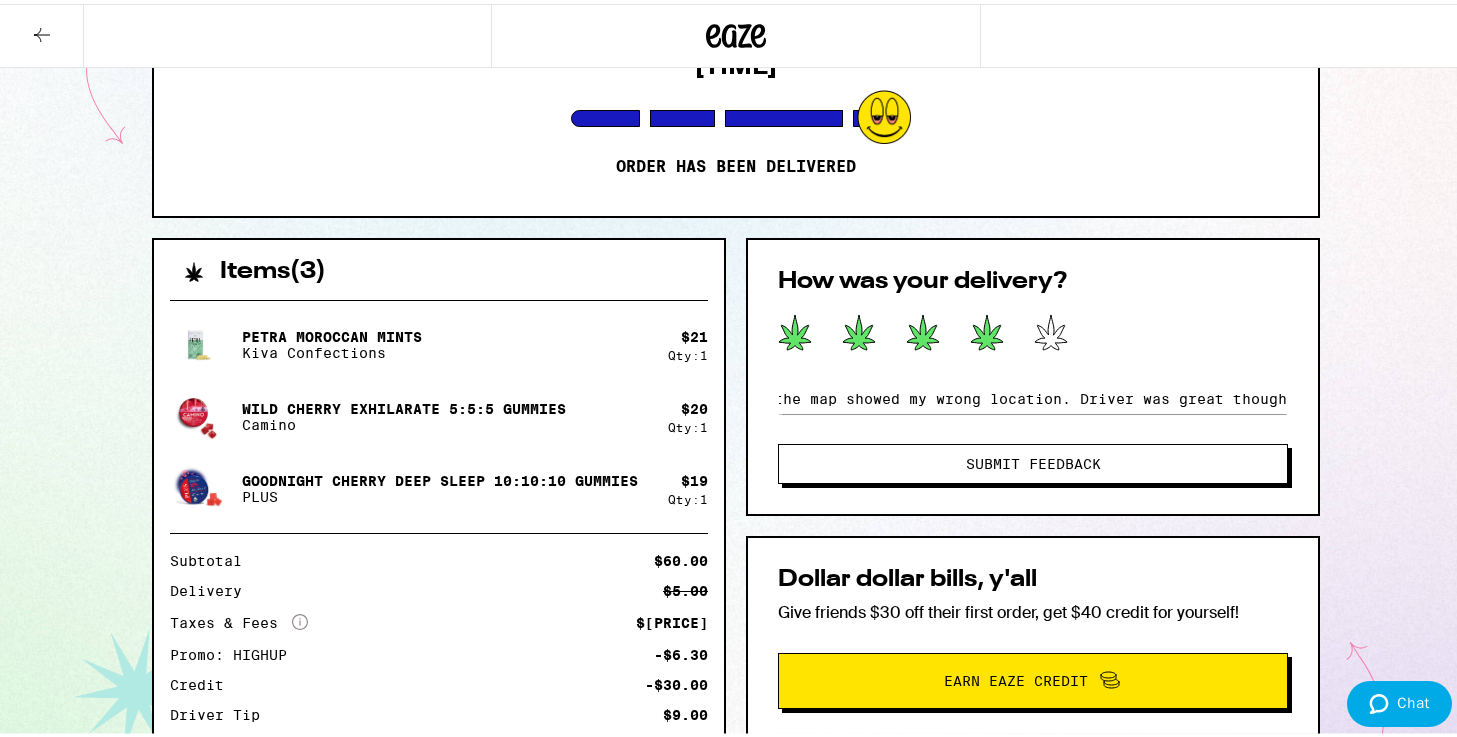 scroll, scrollTop: 0, scrollLeft: 0, axis: both 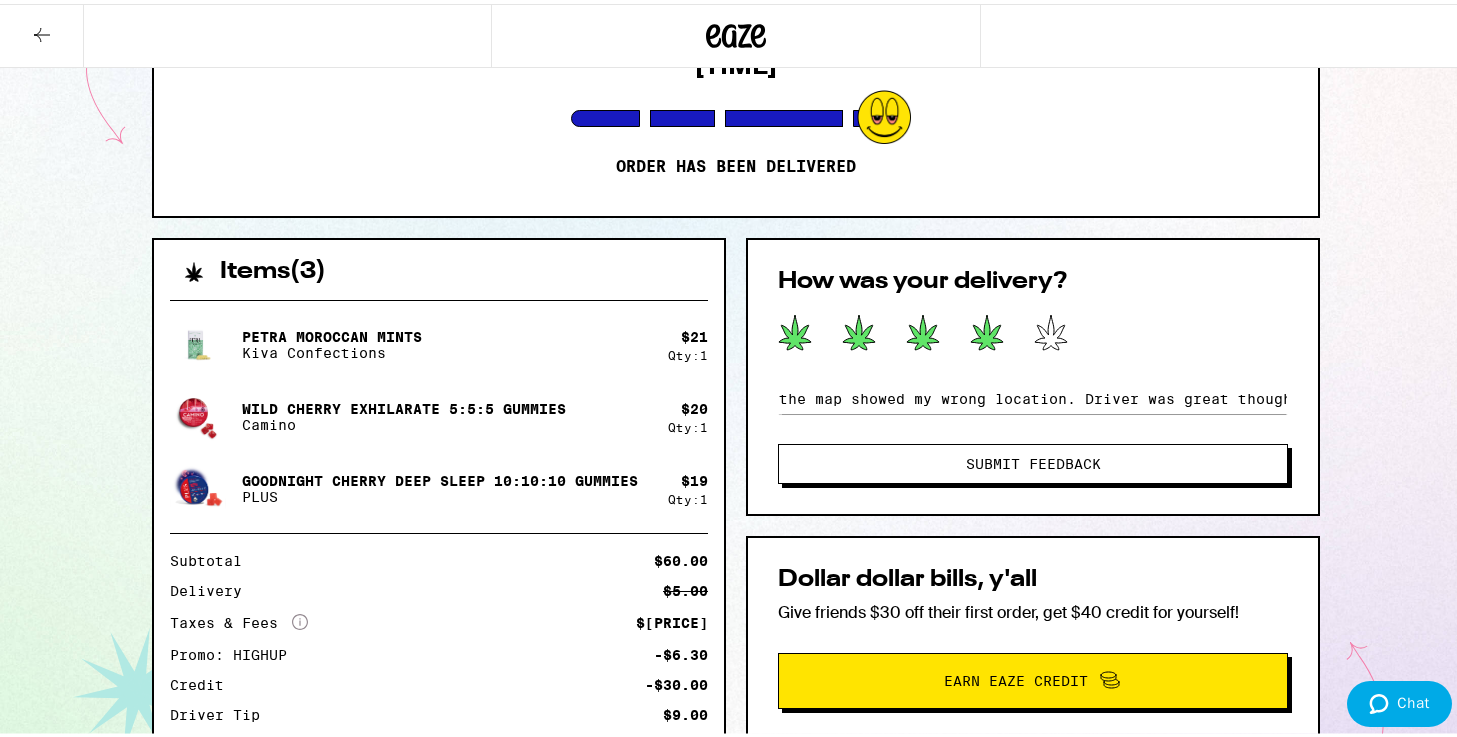 click on "Submit Feedback" at bounding box center (1033, 460) 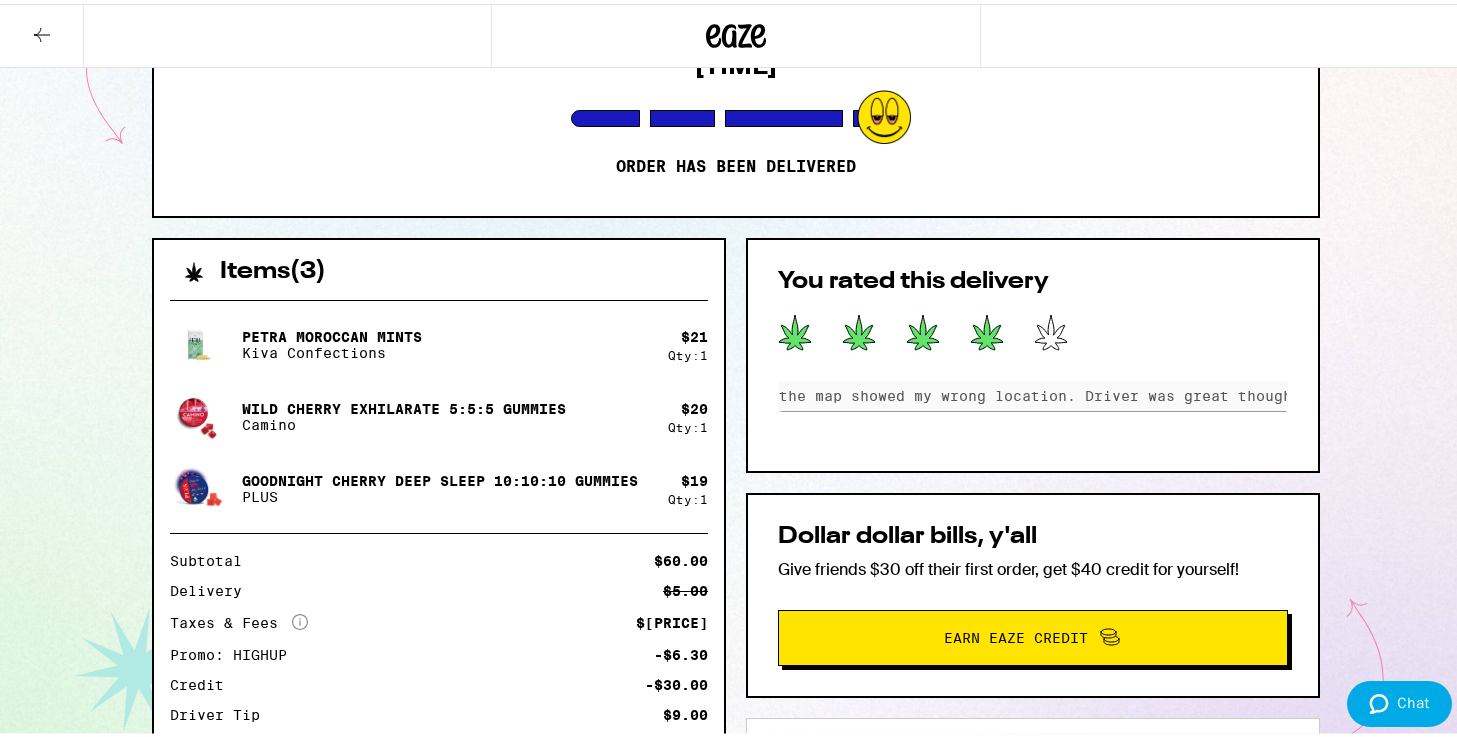 scroll, scrollTop: 0, scrollLeft: 0, axis: both 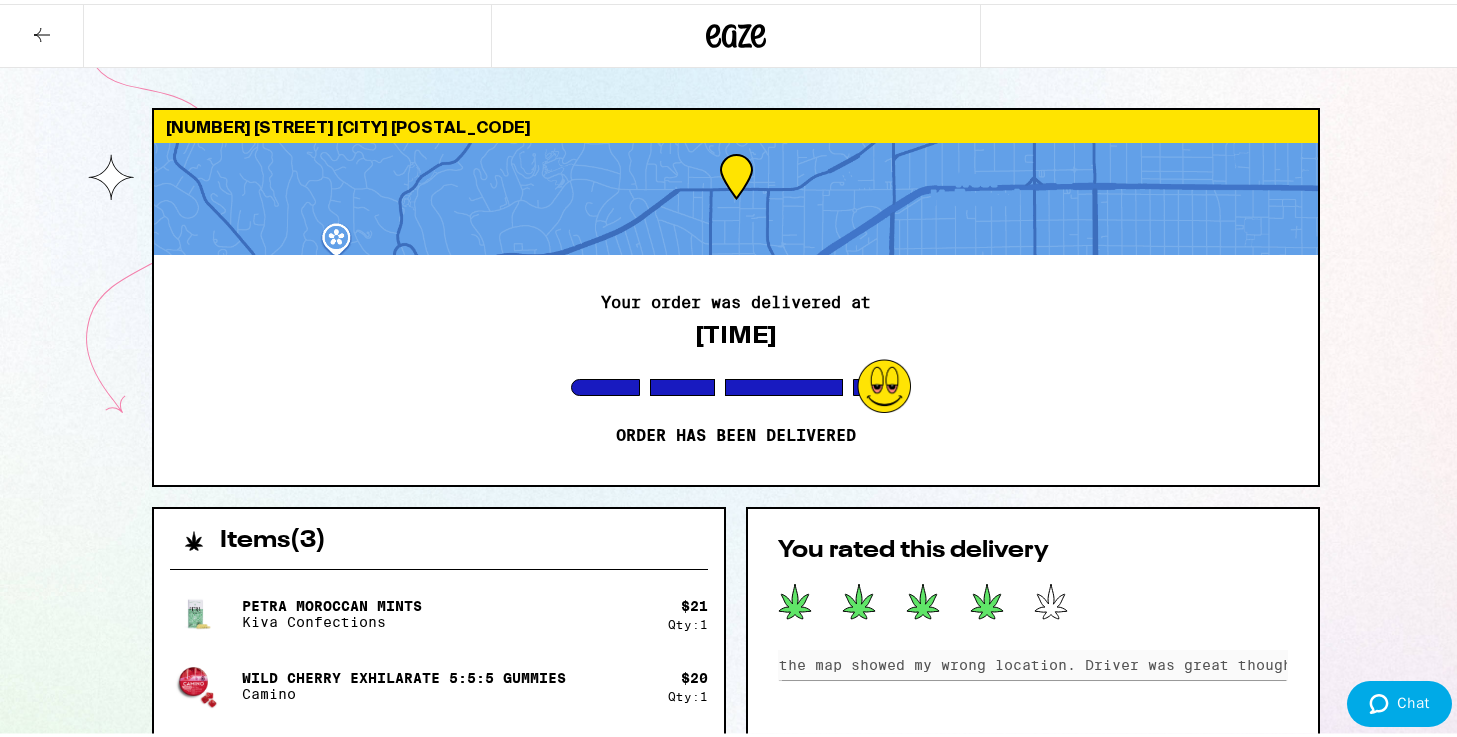 click at bounding box center (42, 32) 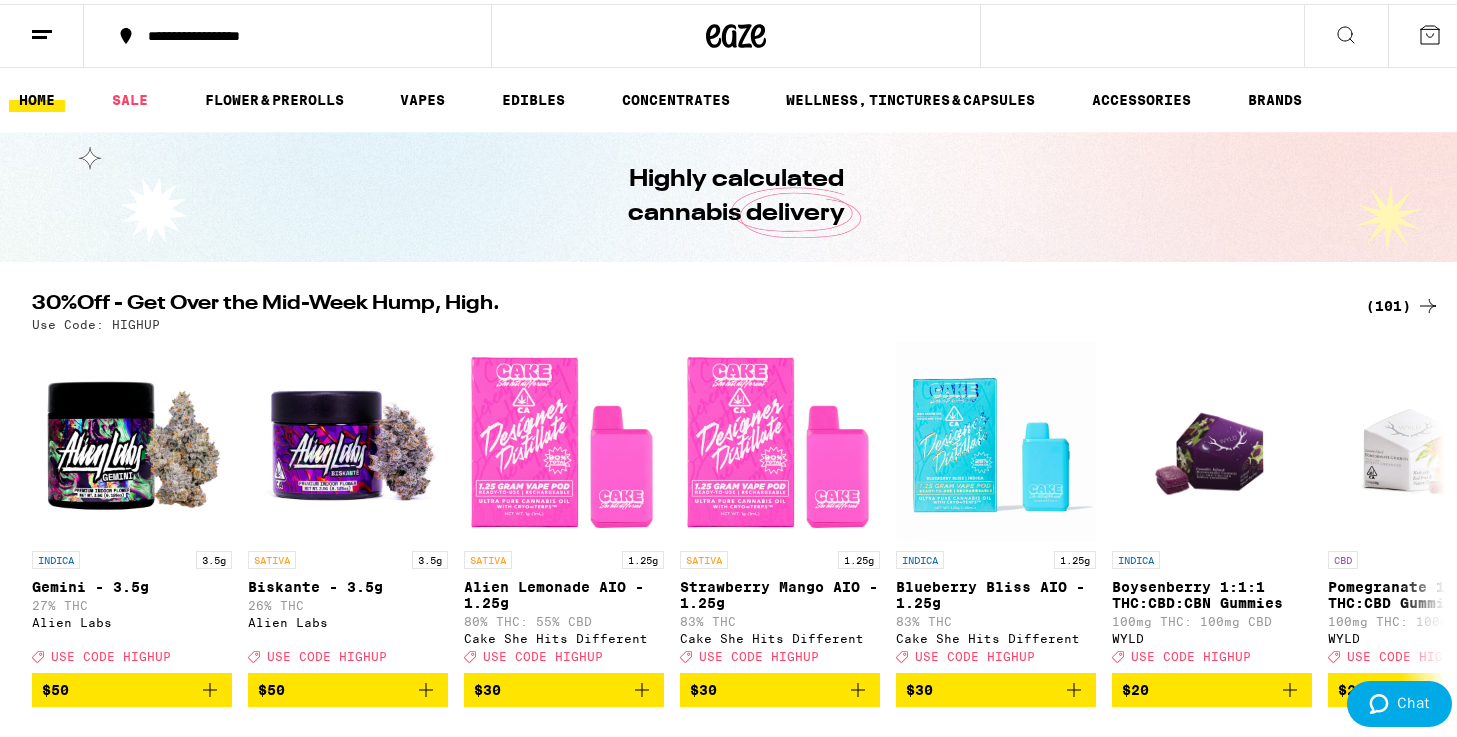 click at bounding box center [42, 32] 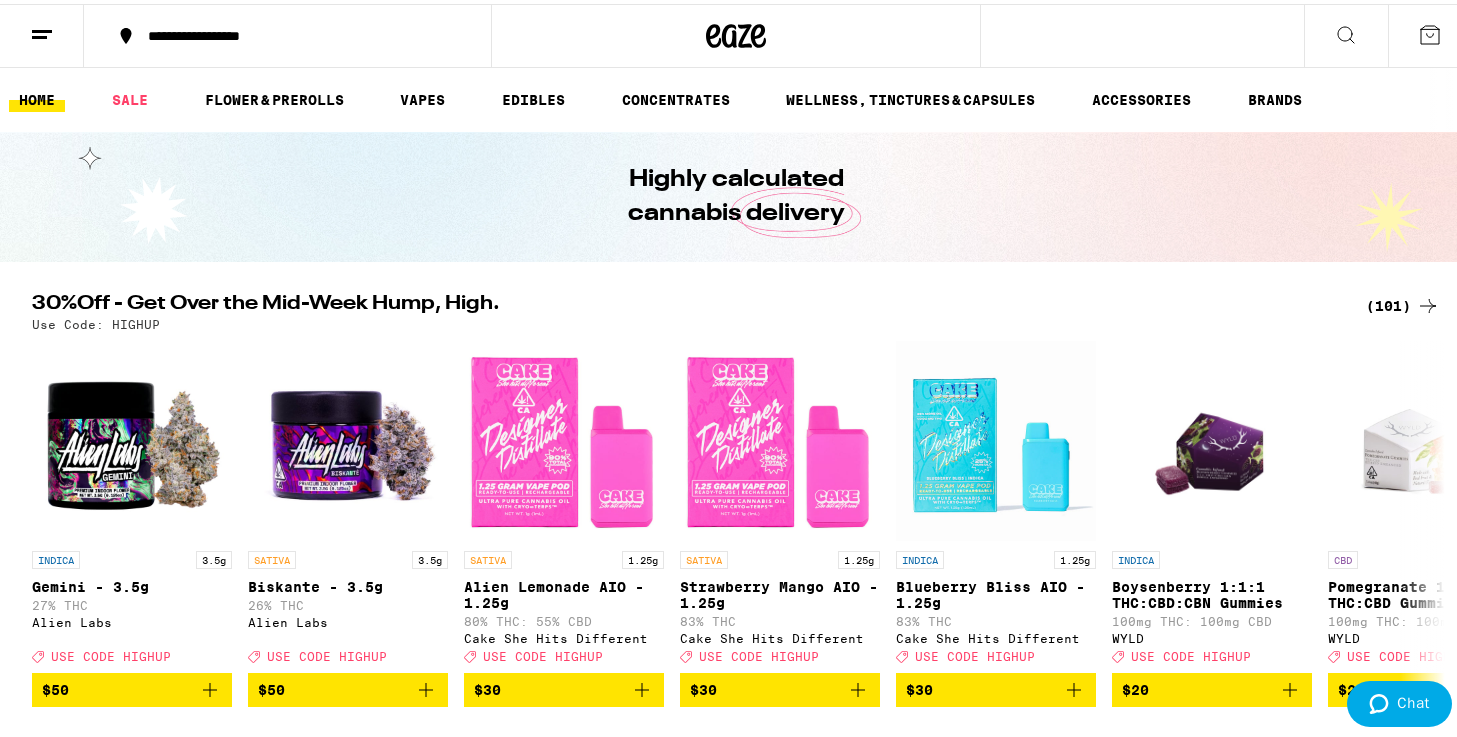 scroll, scrollTop: 0, scrollLeft: 0, axis: both 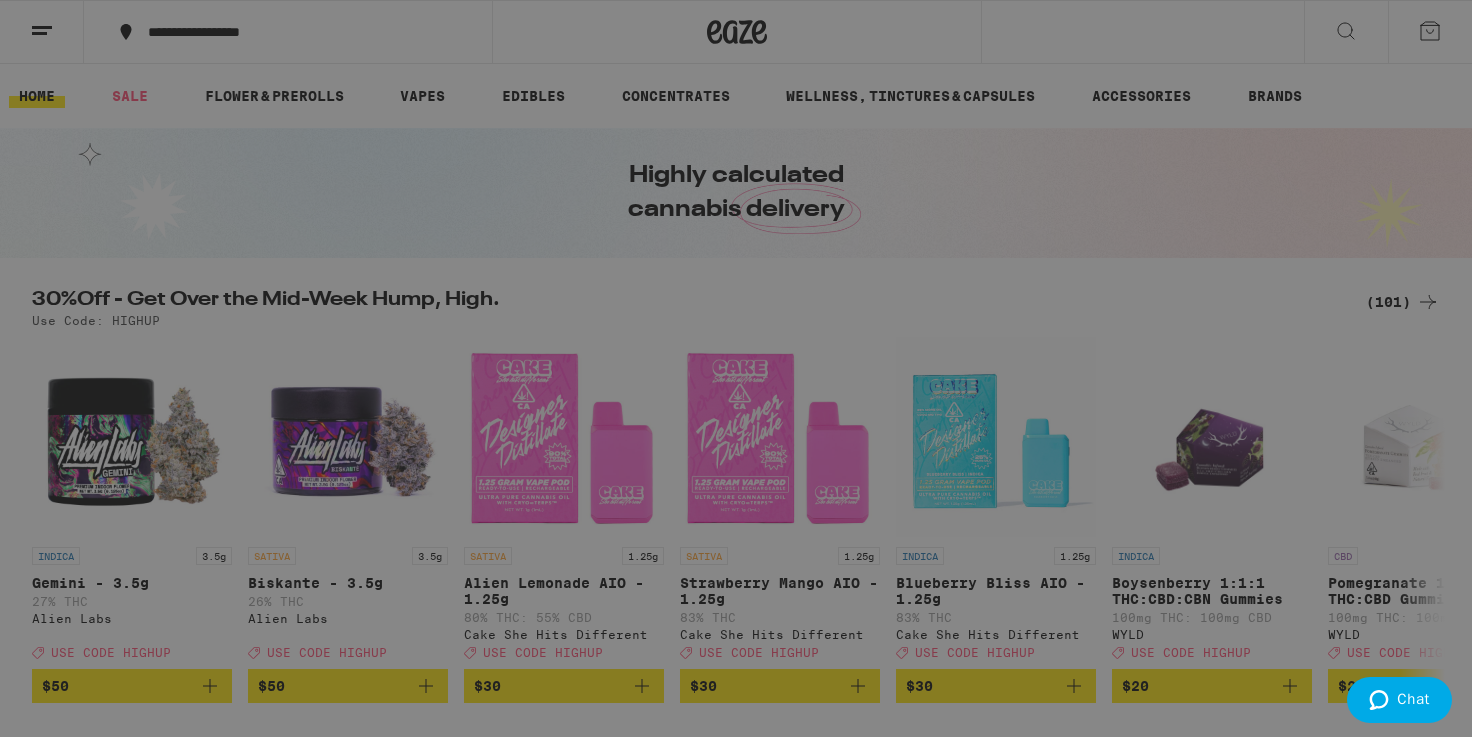 click on "Account" at bounding box center [277, 646] 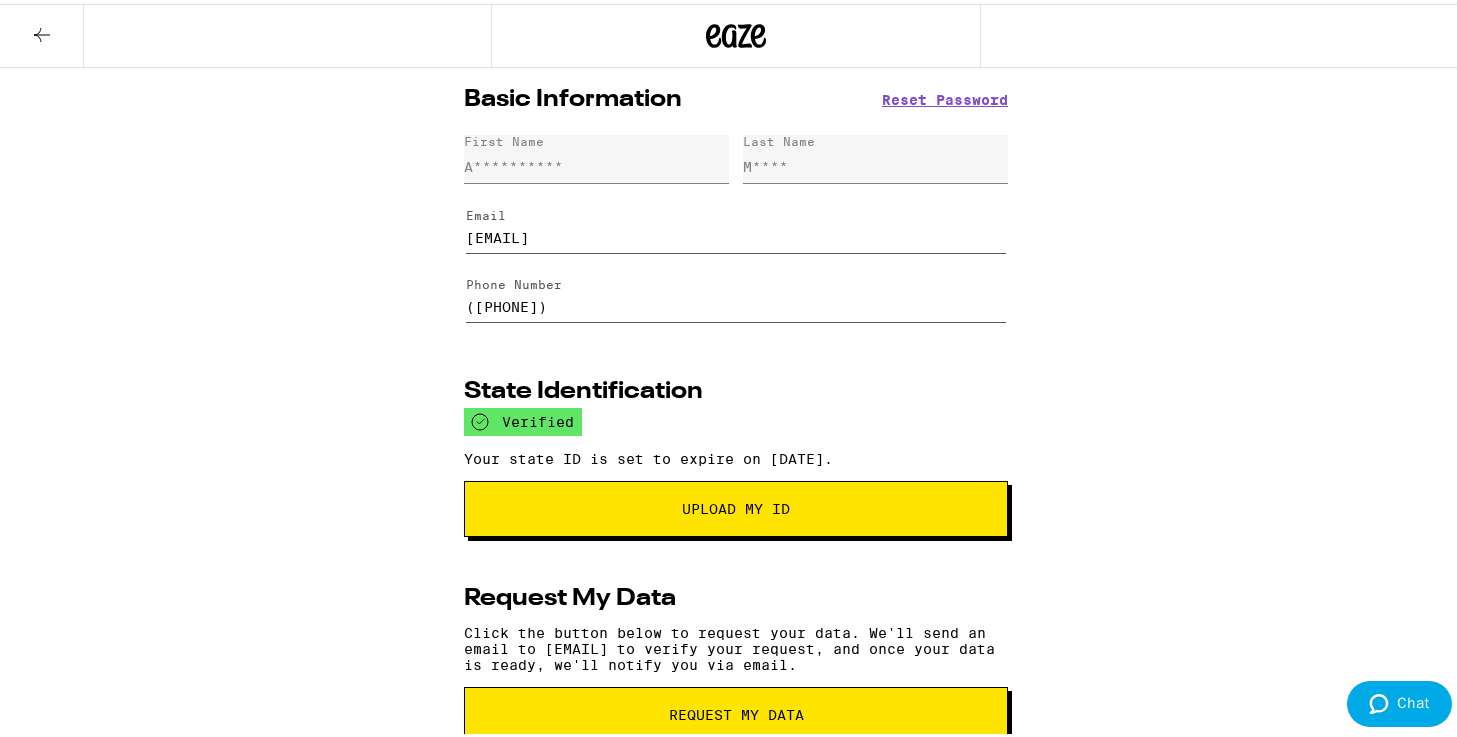 drag, startPoint x: 610, startPoint y: 294, endPoint x: 483, endPoint y: 311, distance: 128.13274 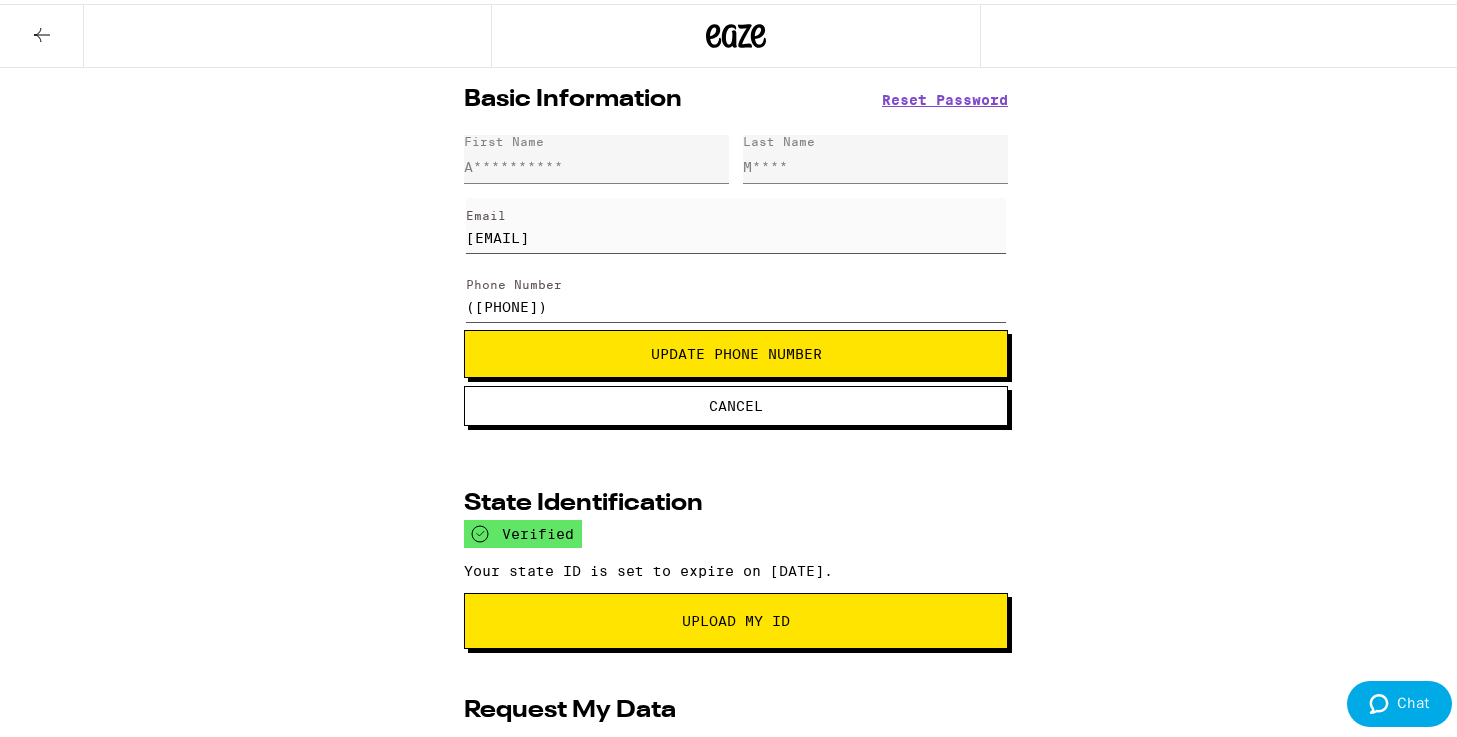 type on "([PHONE])" 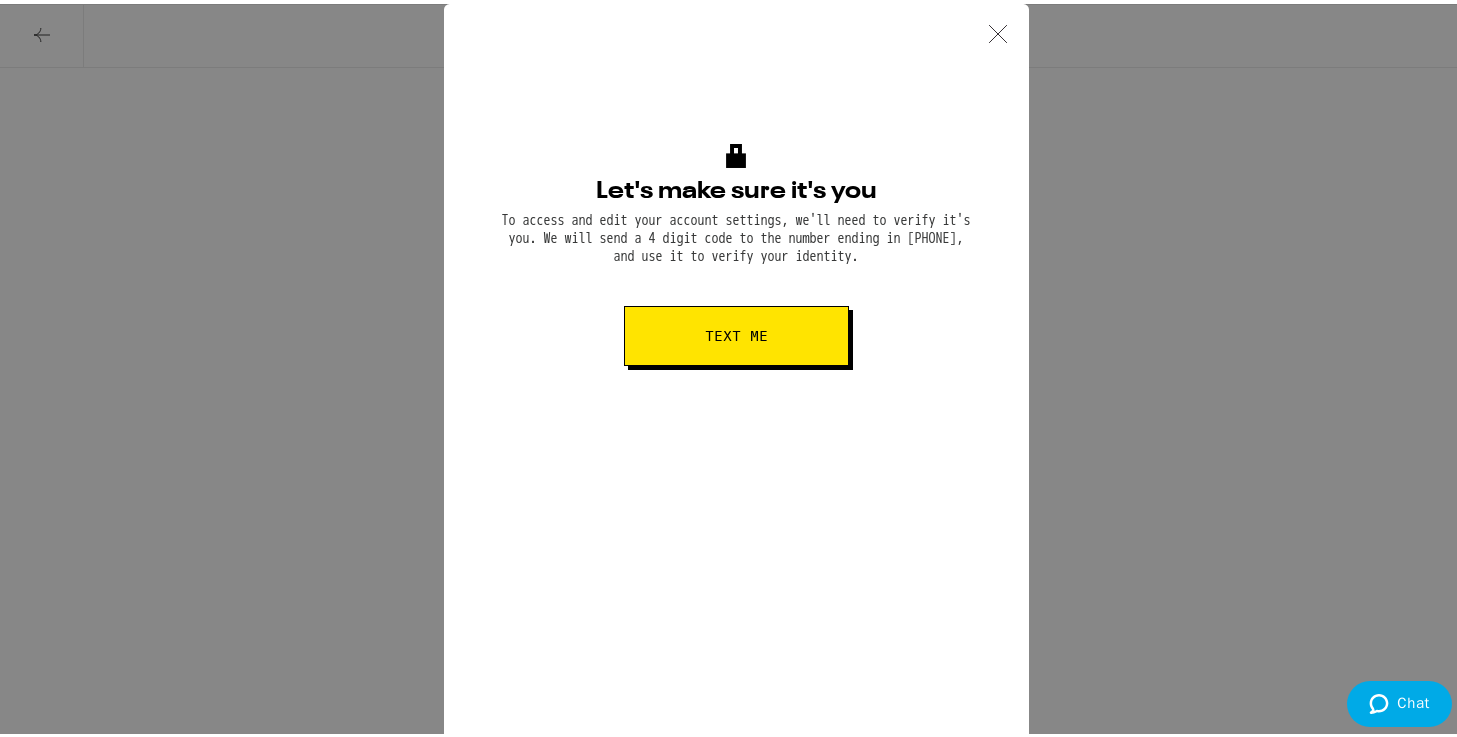click on "Text me" at bounding box center (736, 332) 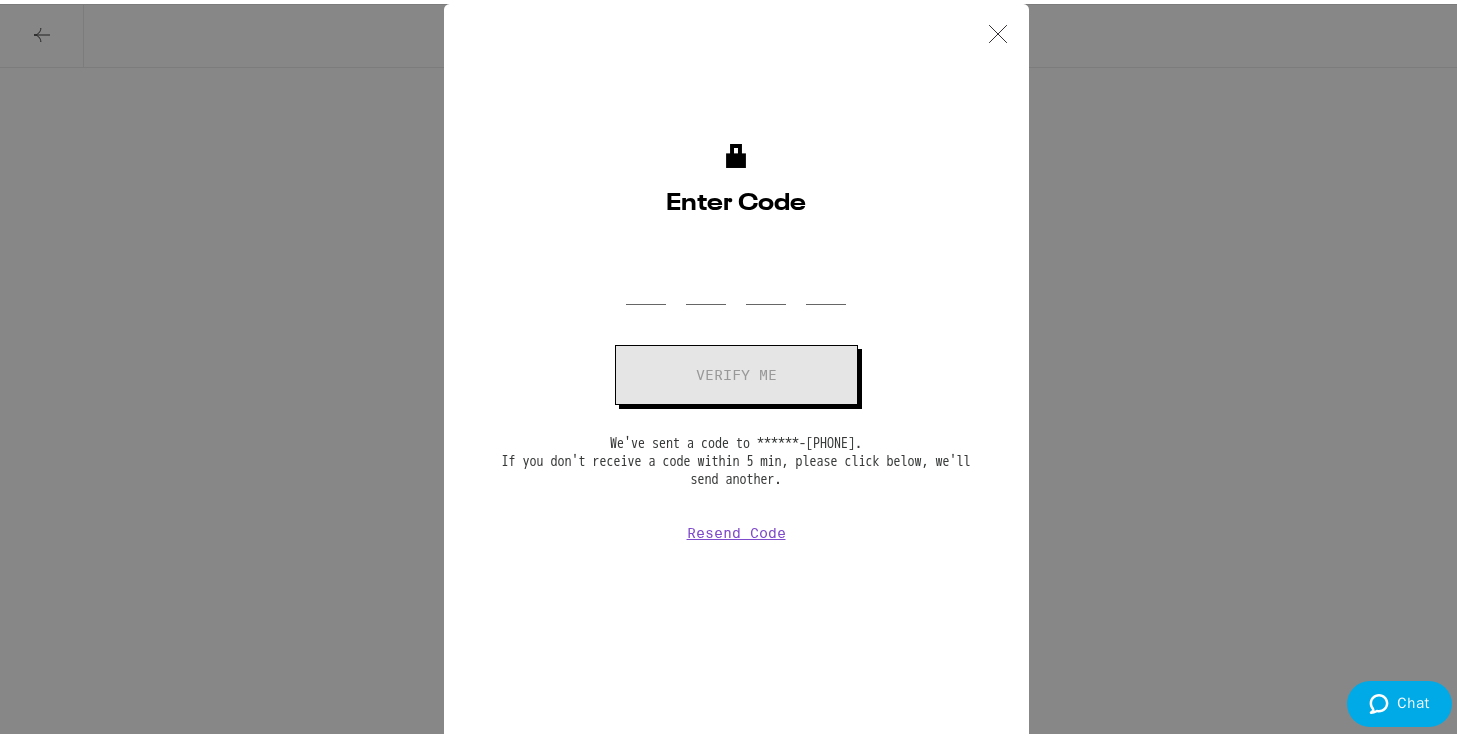 click on "Enter Code OTP Code Verify me We've sent a code to ******-[PHONE]. If you don't receive a code within 5 min, please click below, we'll send another. Resend Code" at bounding box center (736, 368) 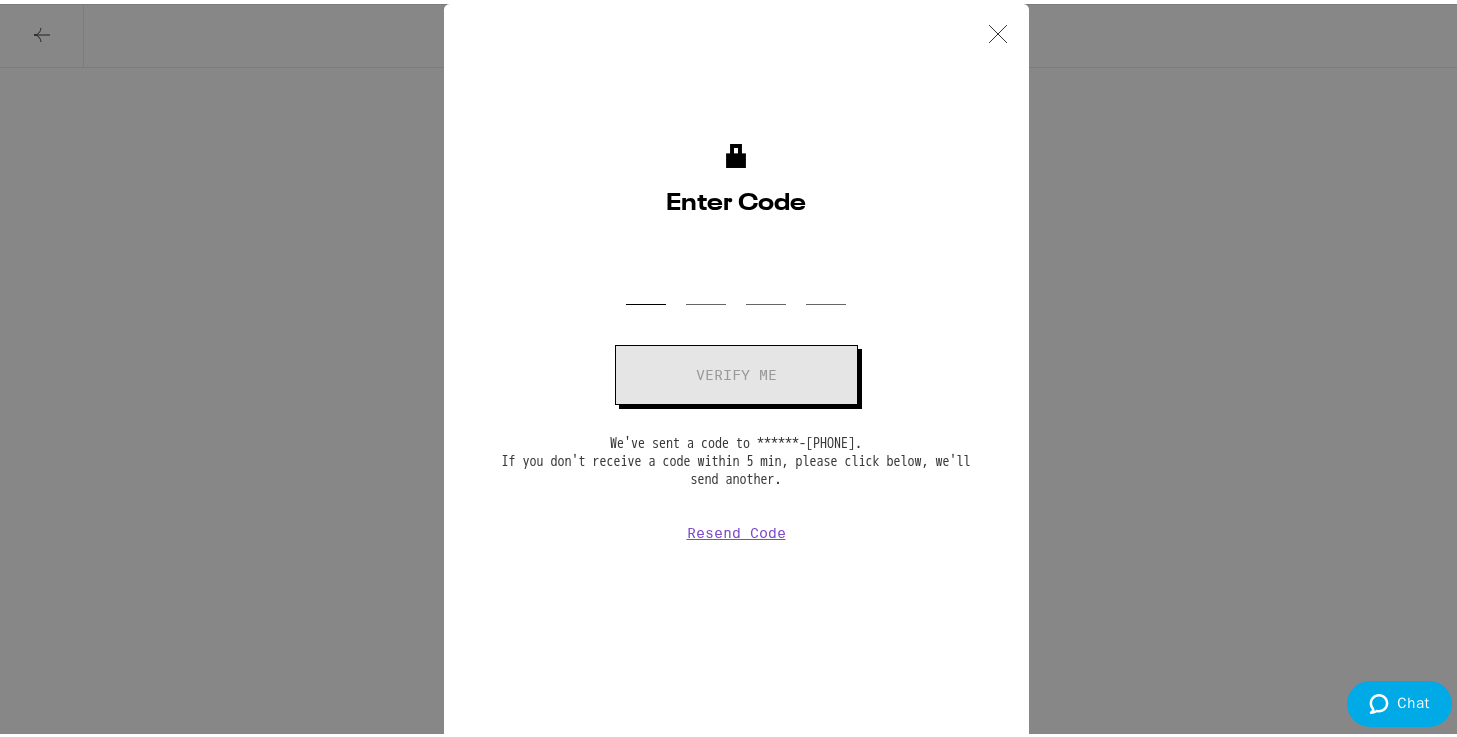 click on "OTP Code" at bounding box center (646, 271) 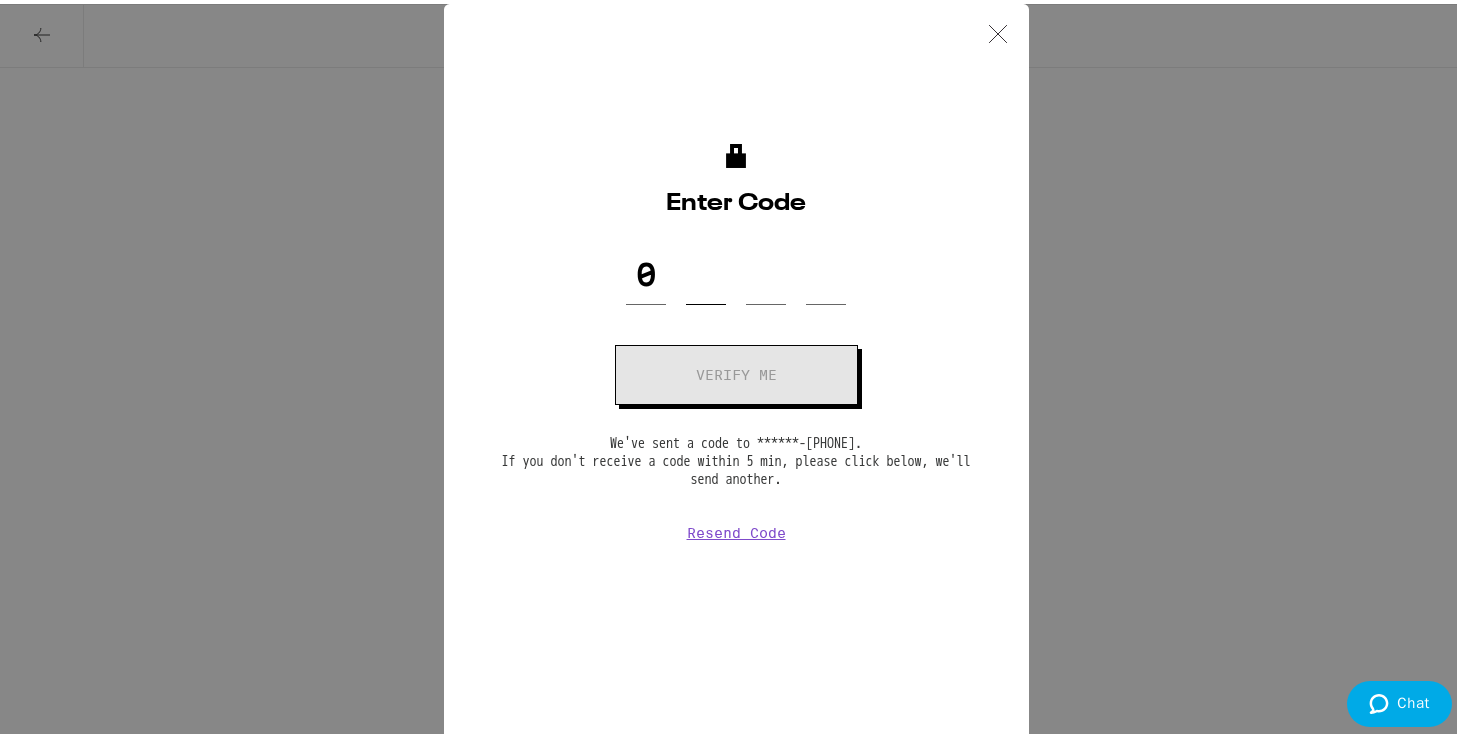 type on "652" 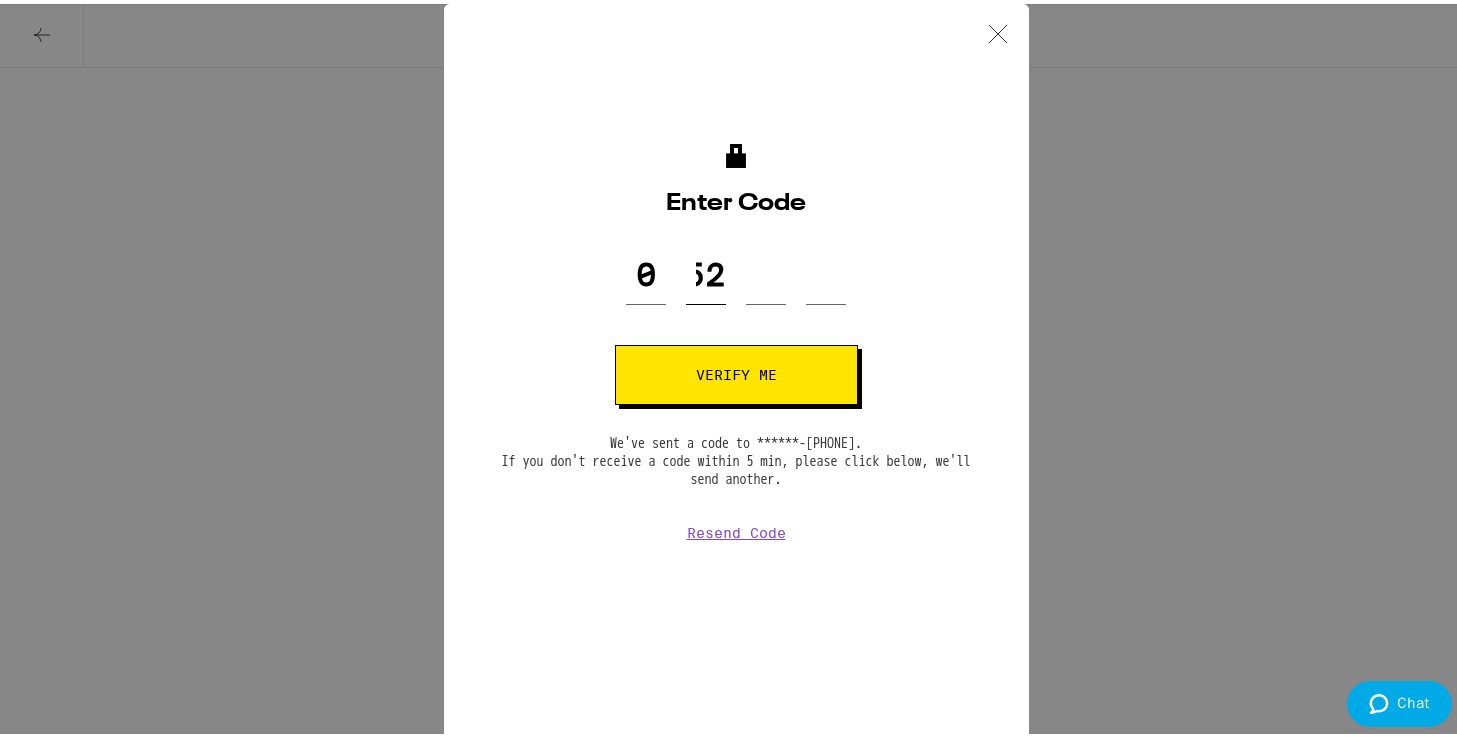 scroll, scrollTop: 0, scrollLeft: 0, axis: both 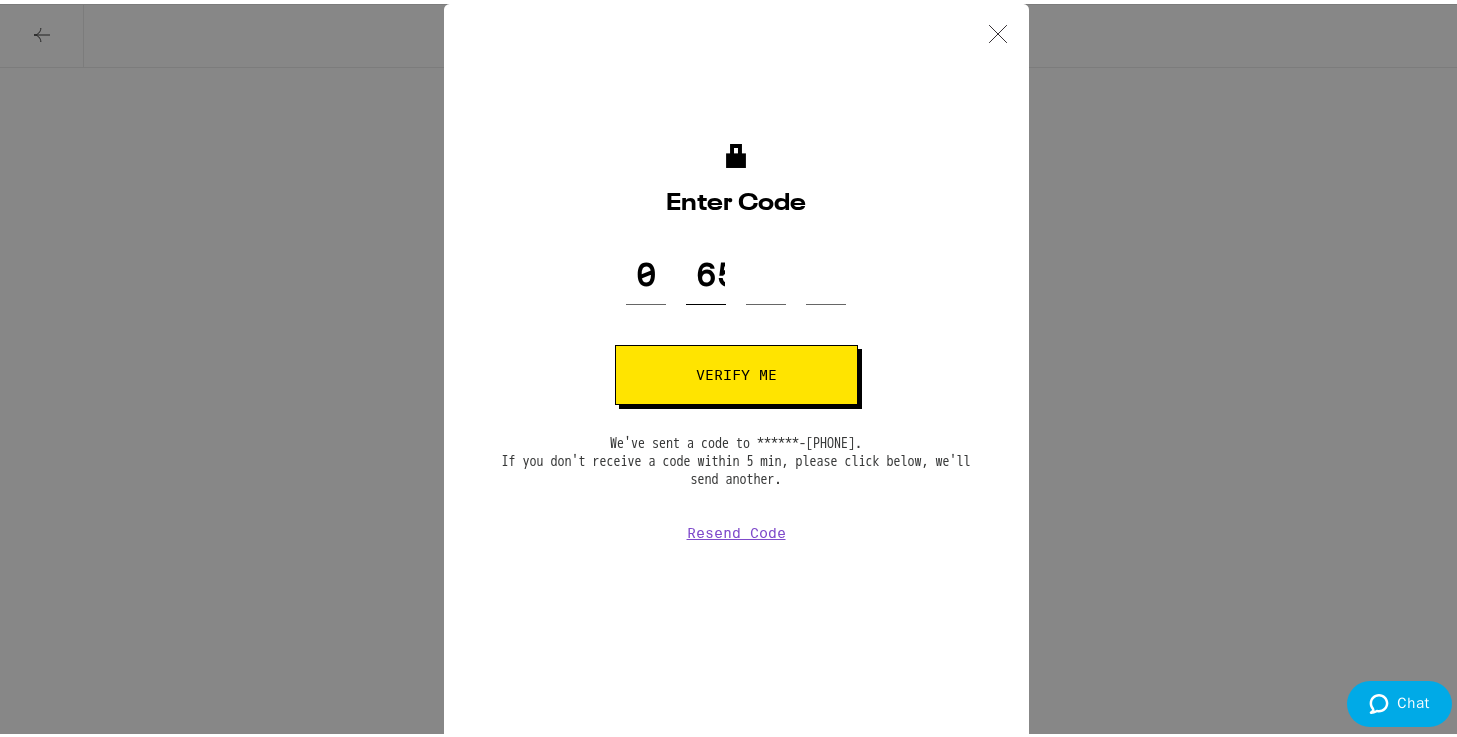 drag, startPoint x: 717, startPoint y: 265, endPoint x: 641, endPoint y: 265, distance: 76 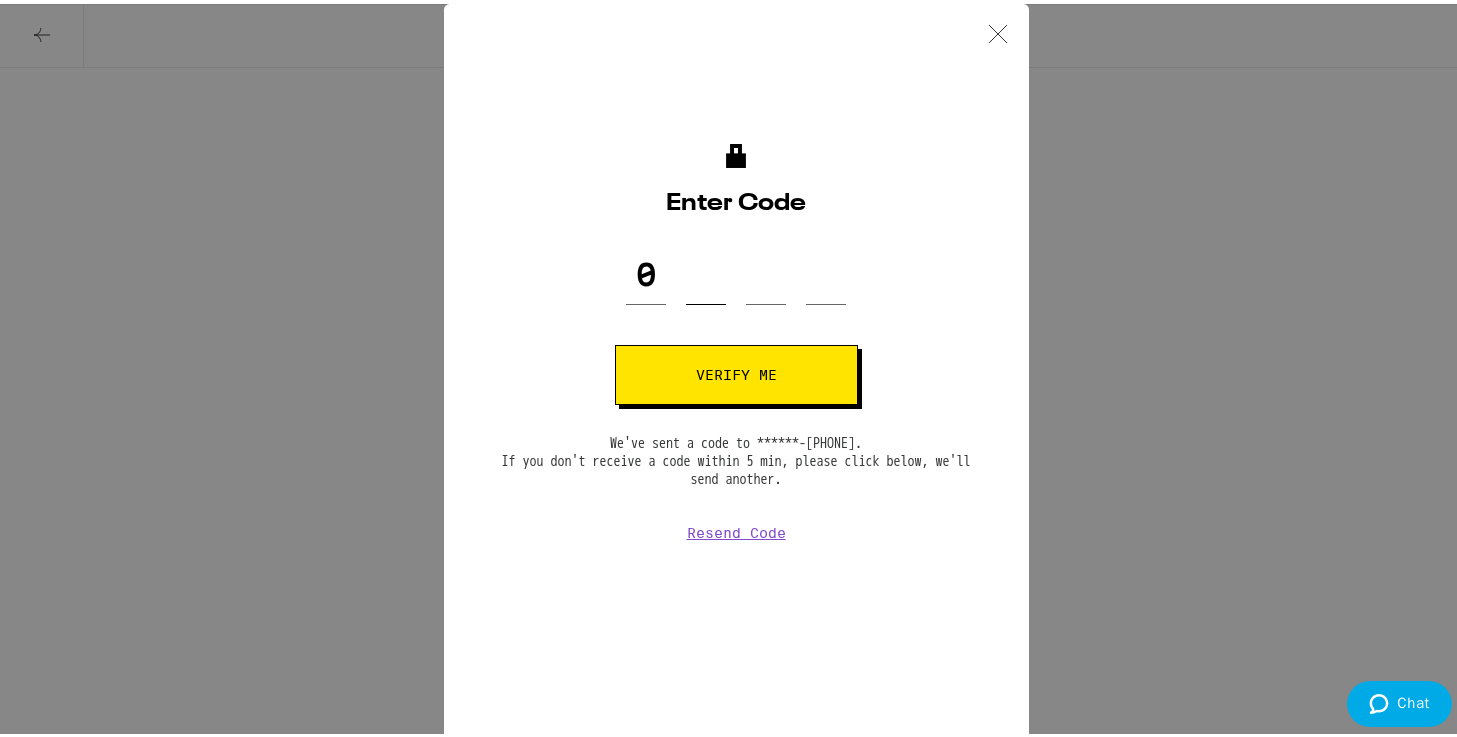 type 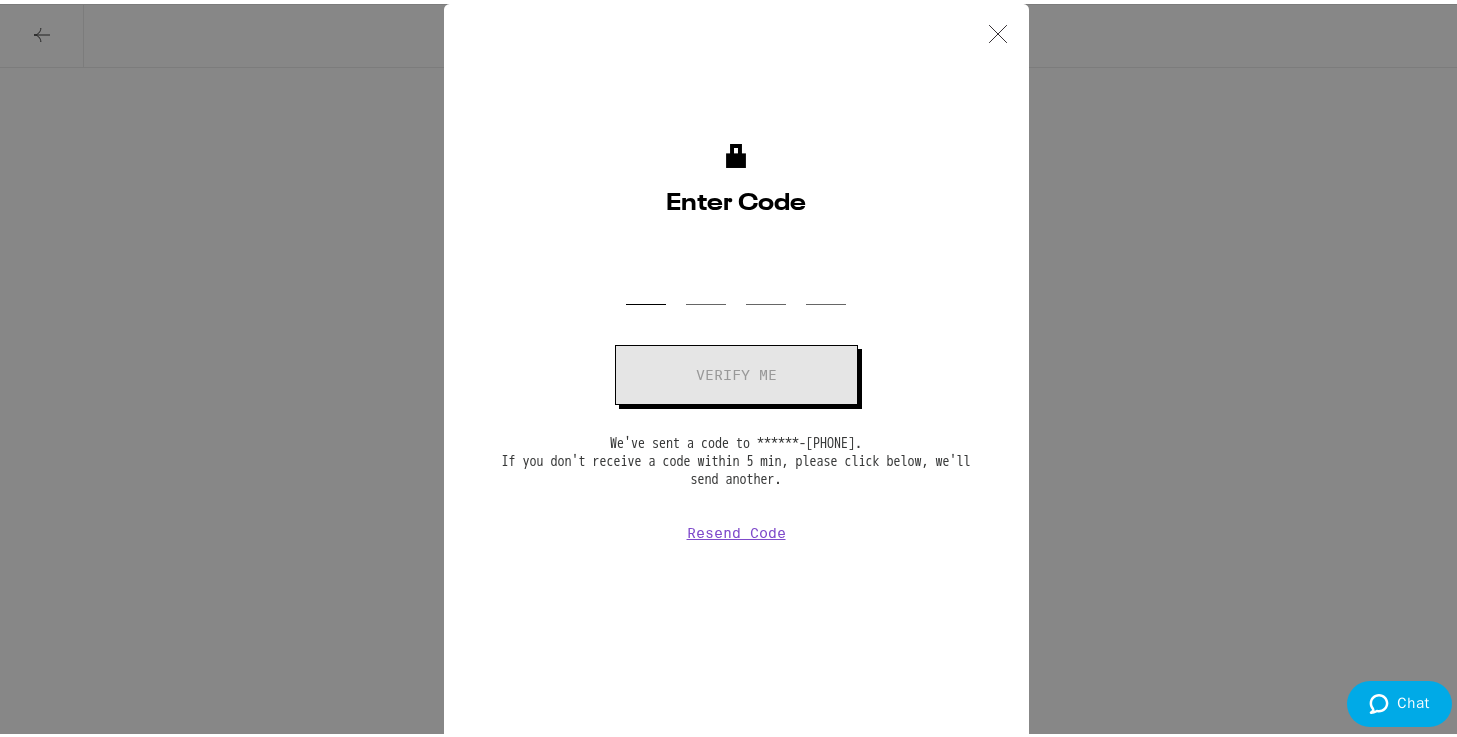 type on "0" 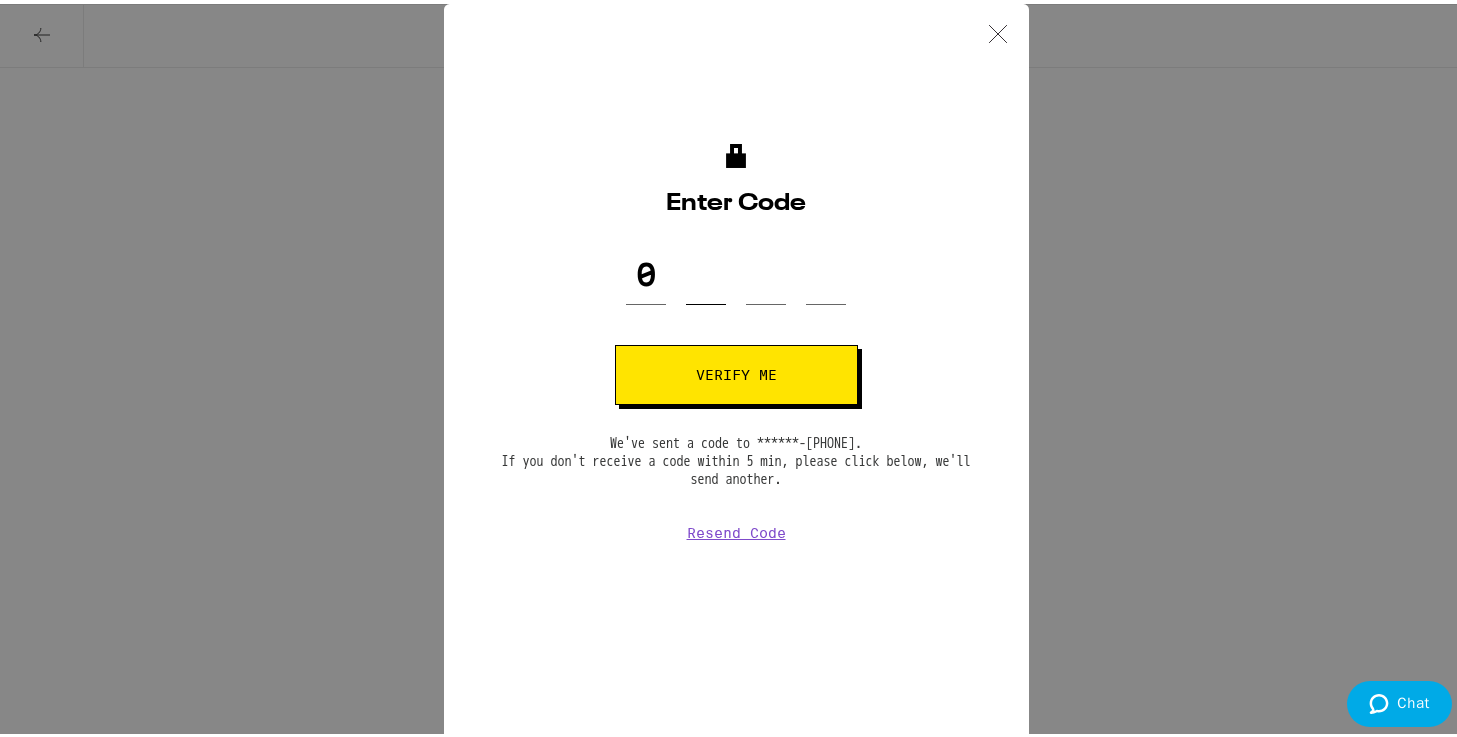 type on "6" 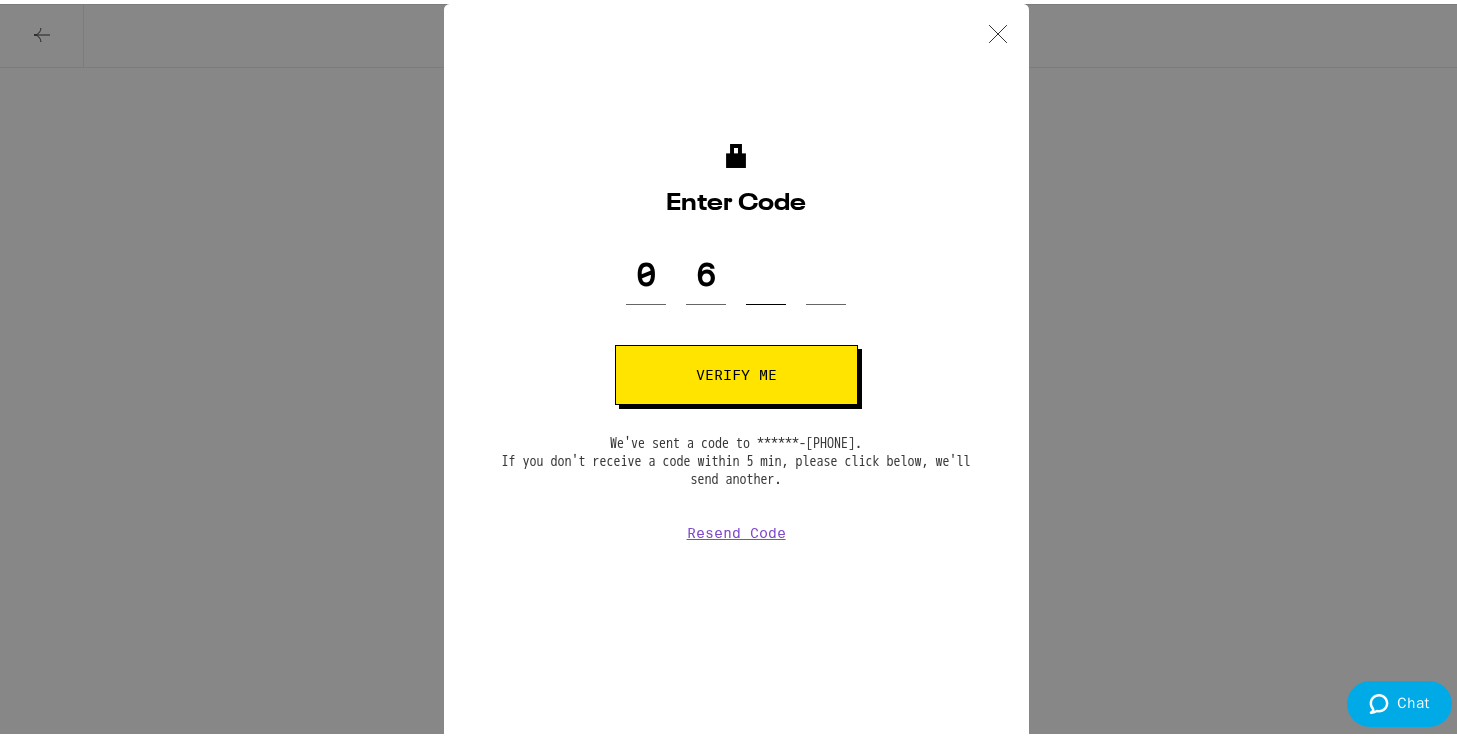 type on "5" 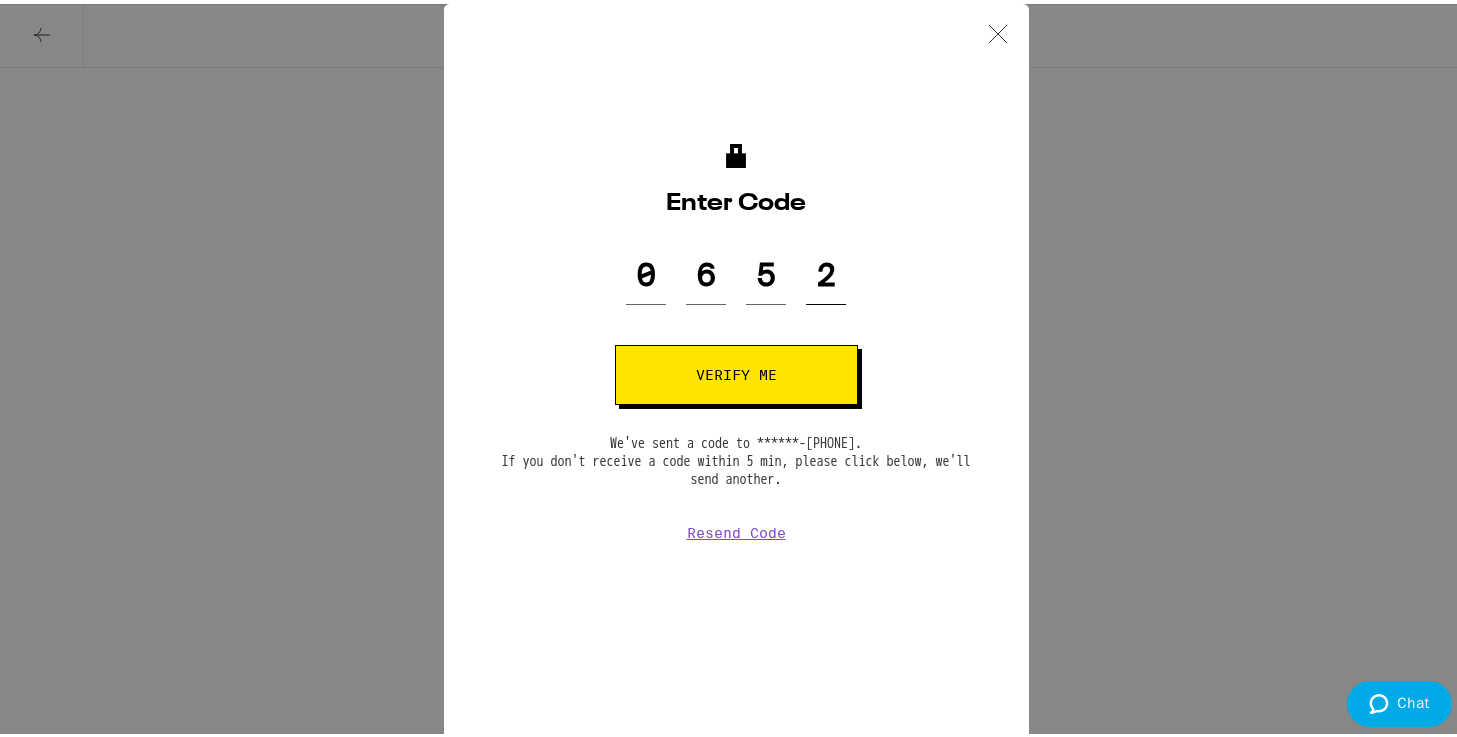 type on "2" 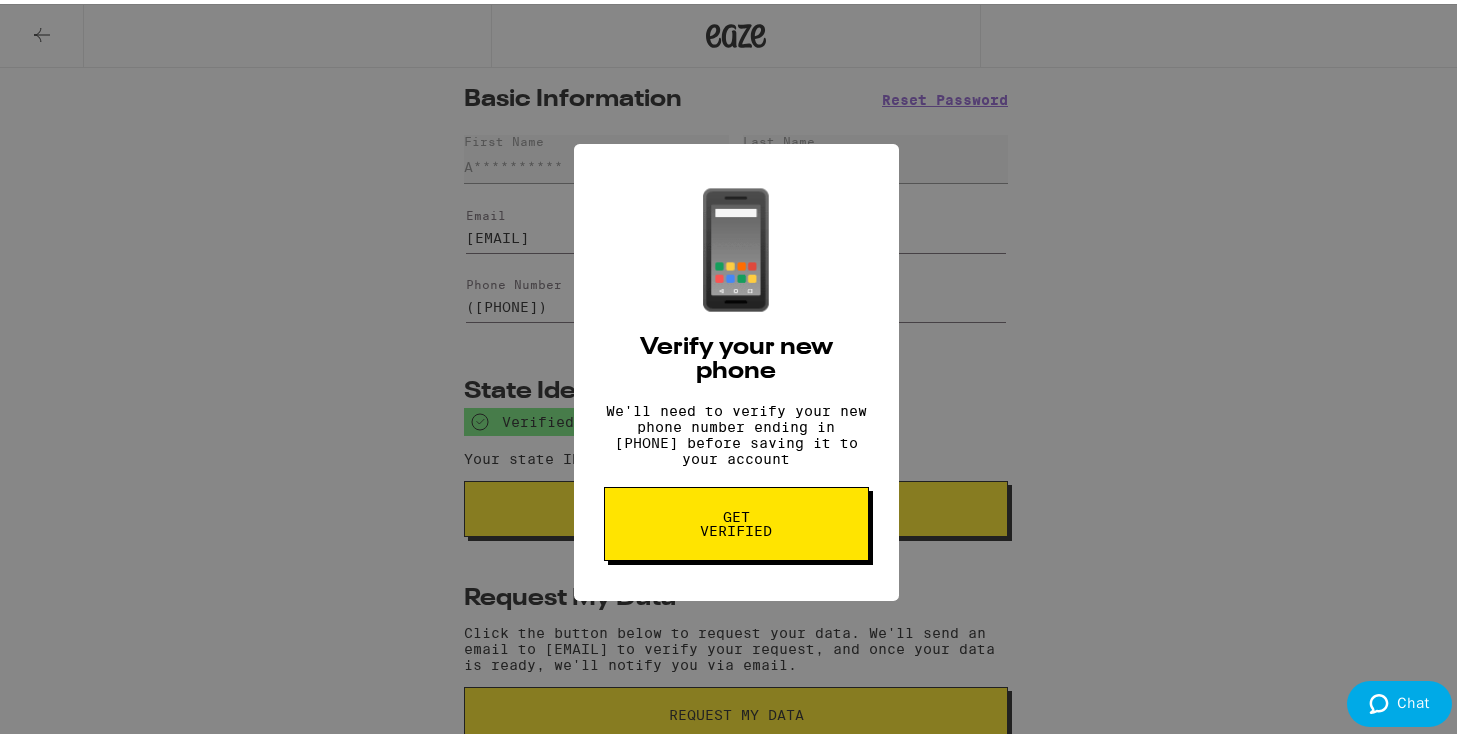 click on "Get verified" at bounding box center (736, 520) 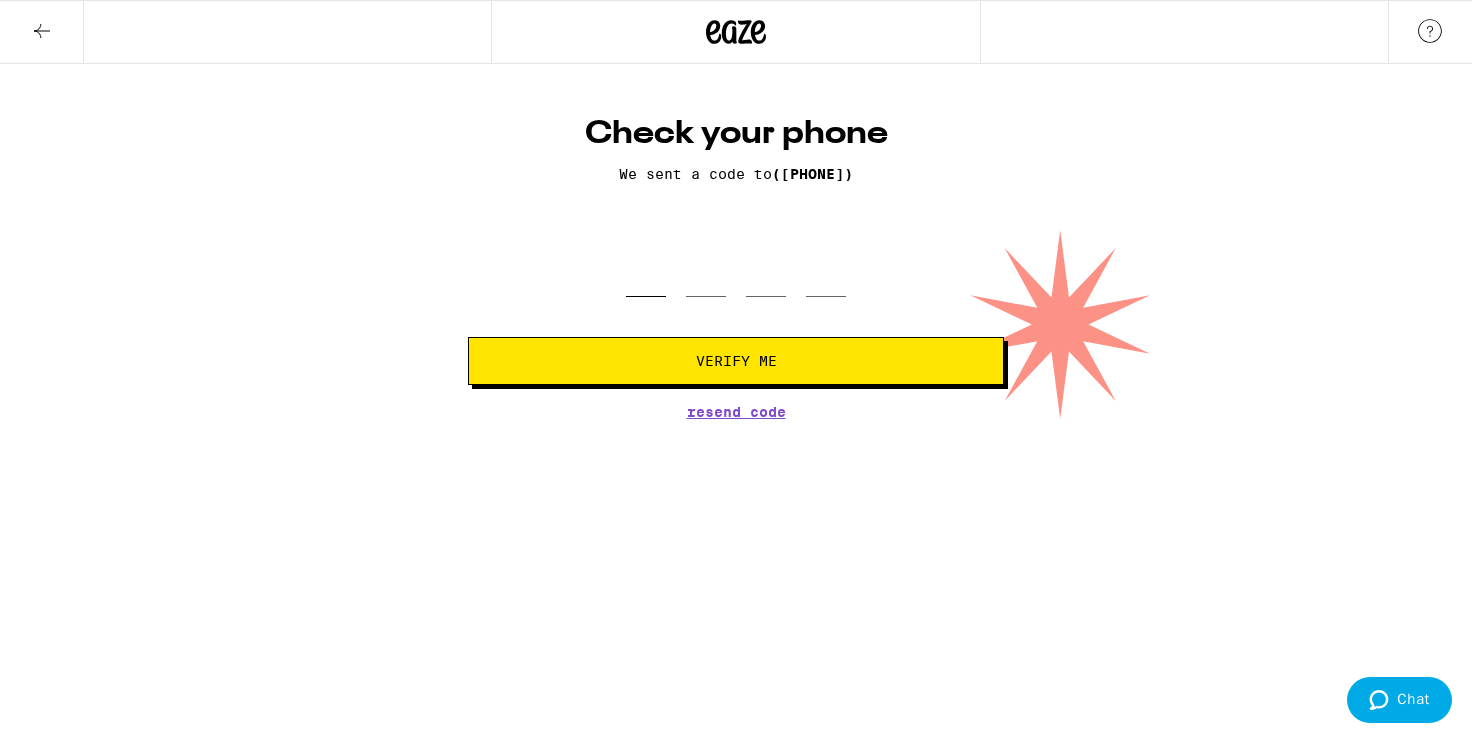 click at bounding box center [646, 267] 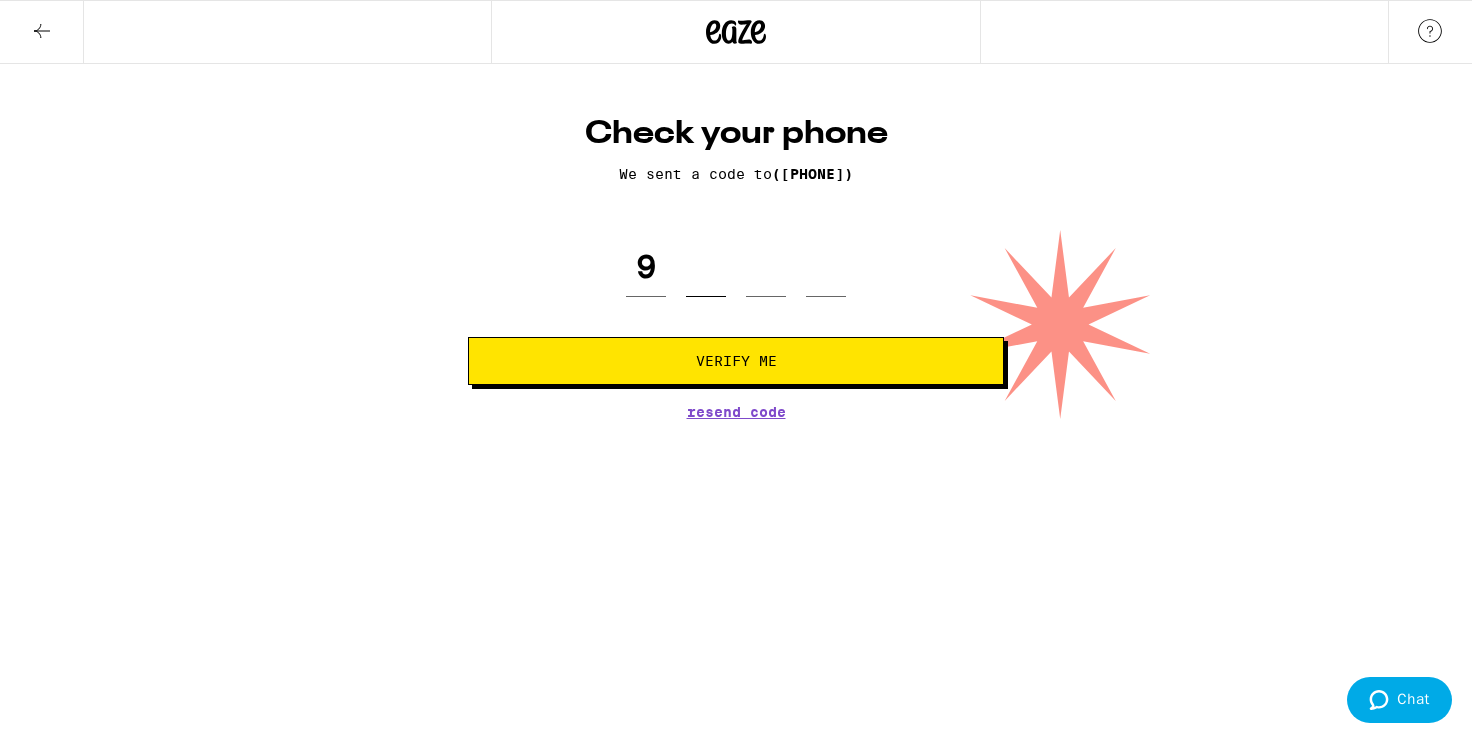 type on "9" 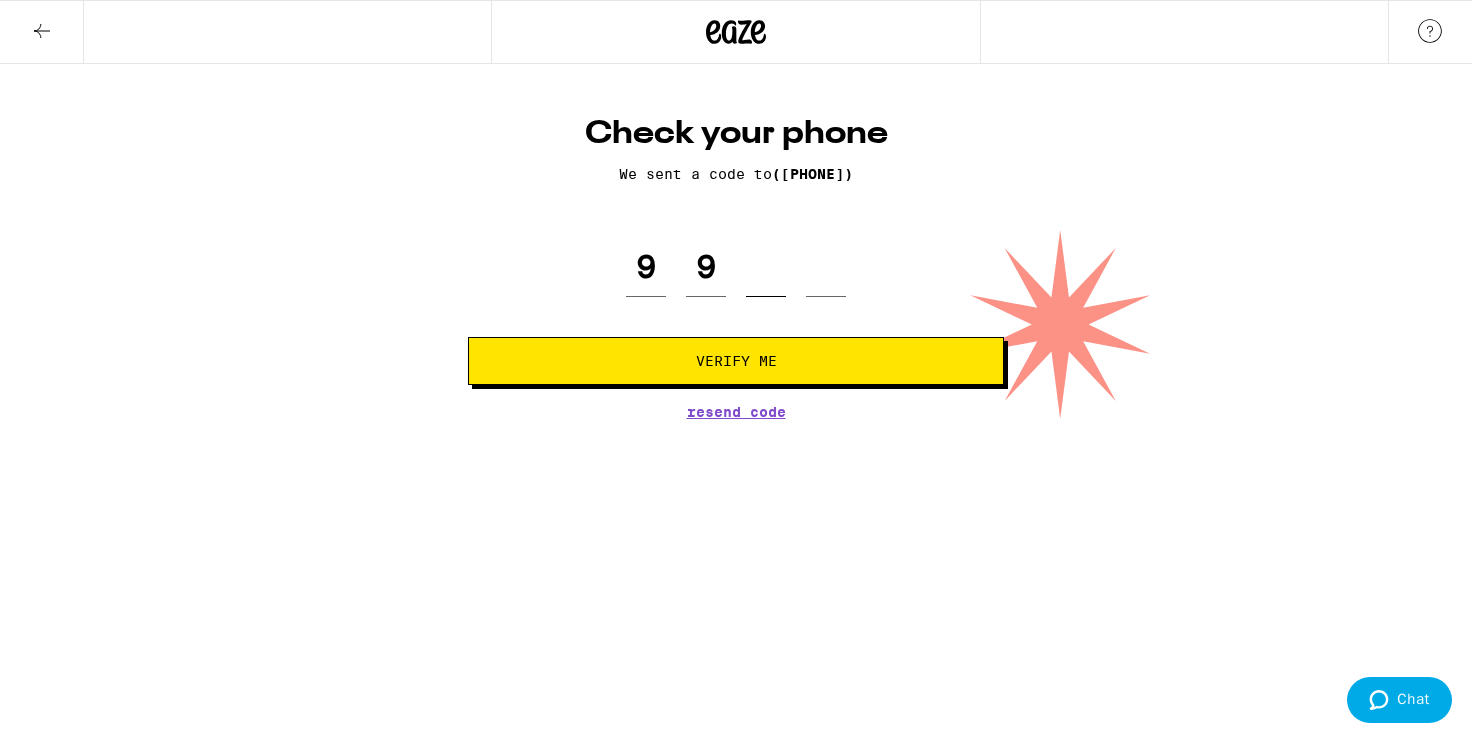 type on "4" 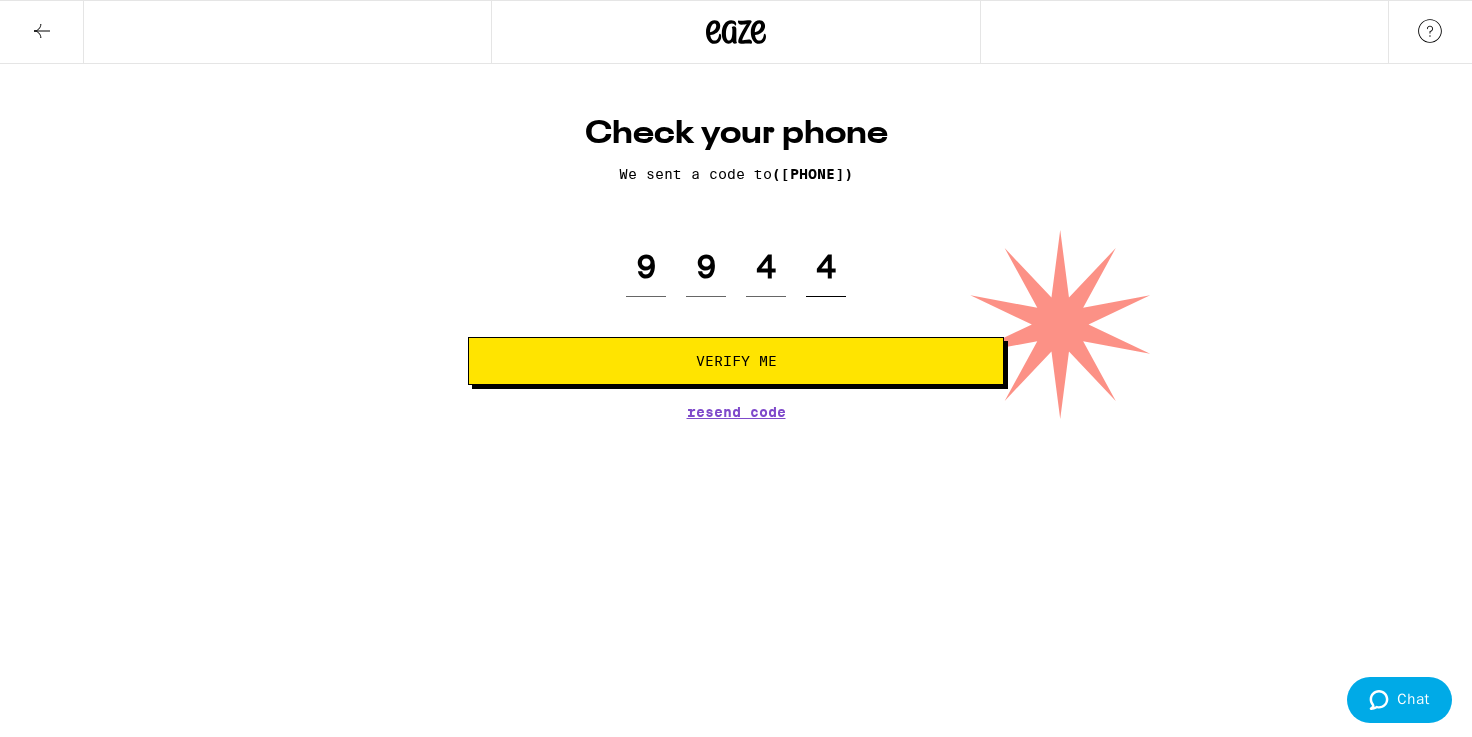type on "4" 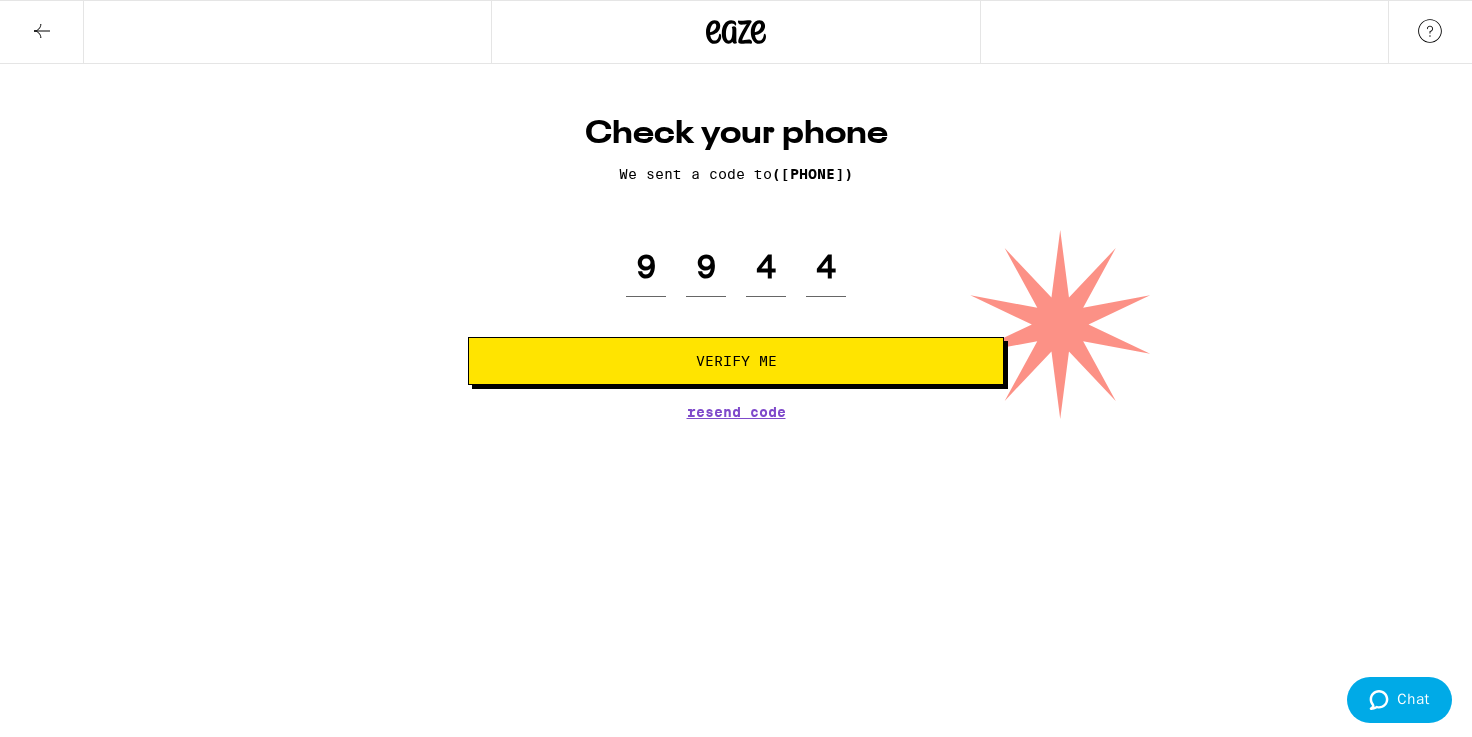 click on "Verify Me" at bounding box center (736, 361) 